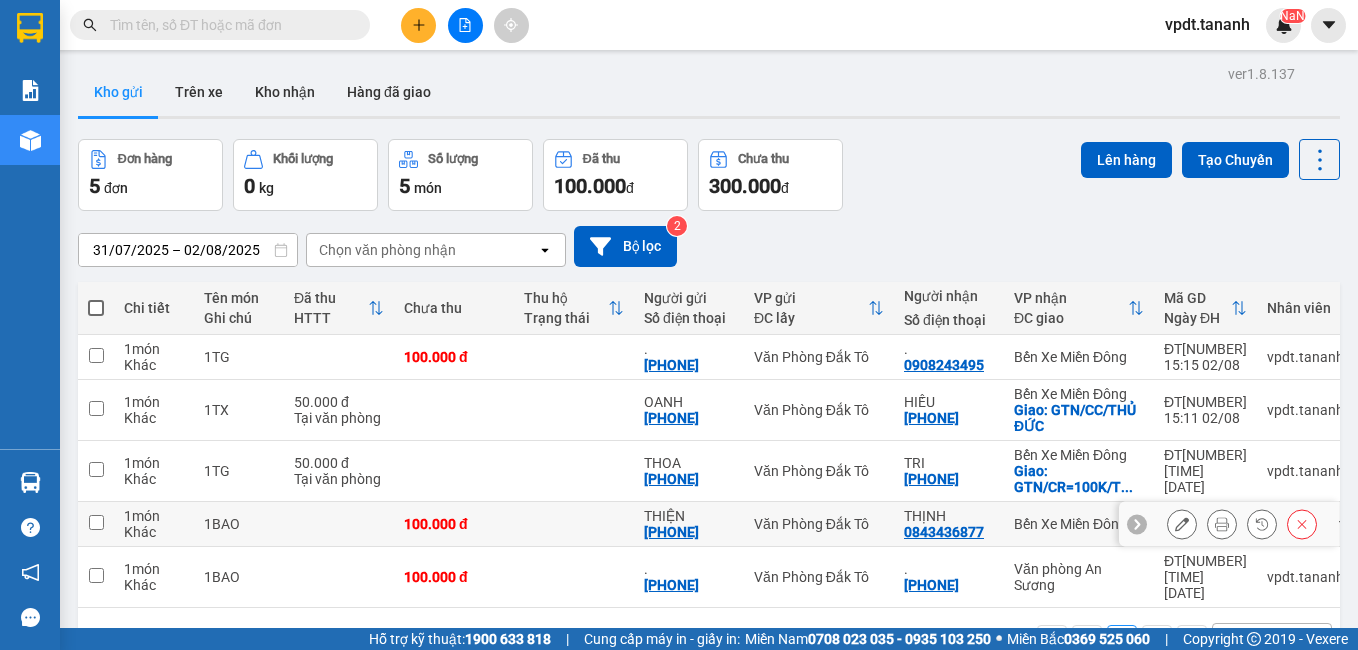scroll, scrollTop: 0, scrollLeft: 0, axis: both 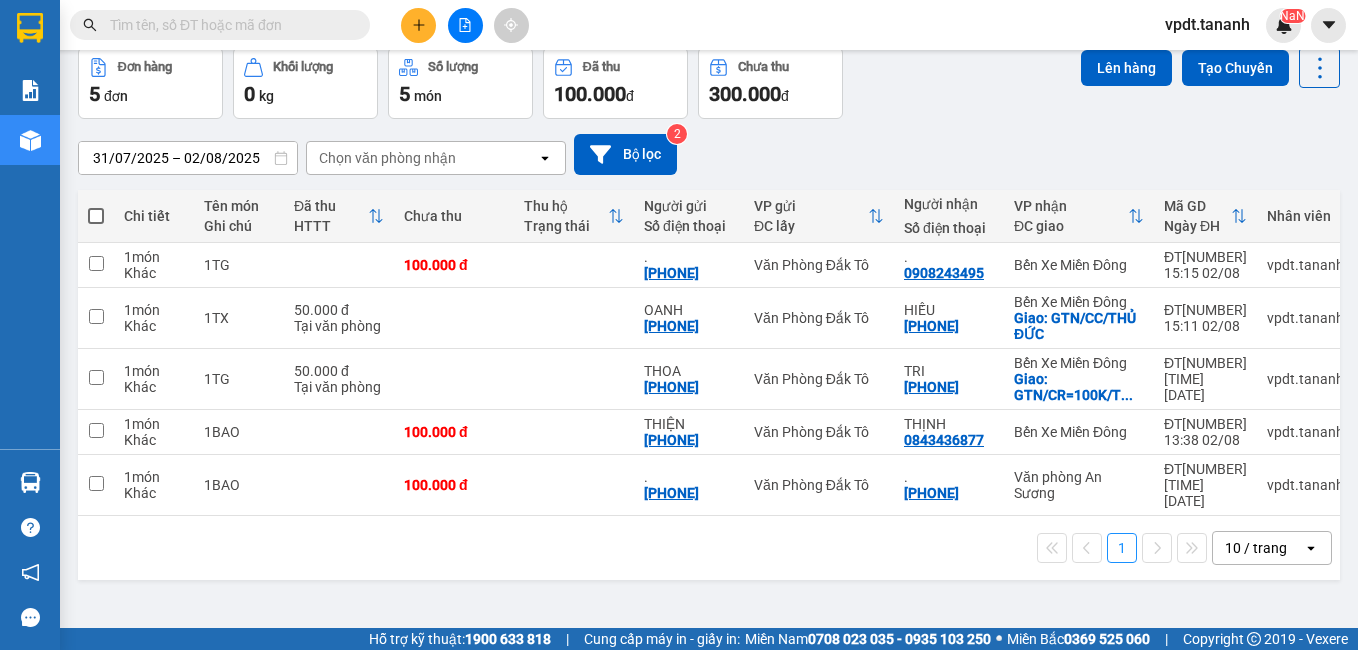 click 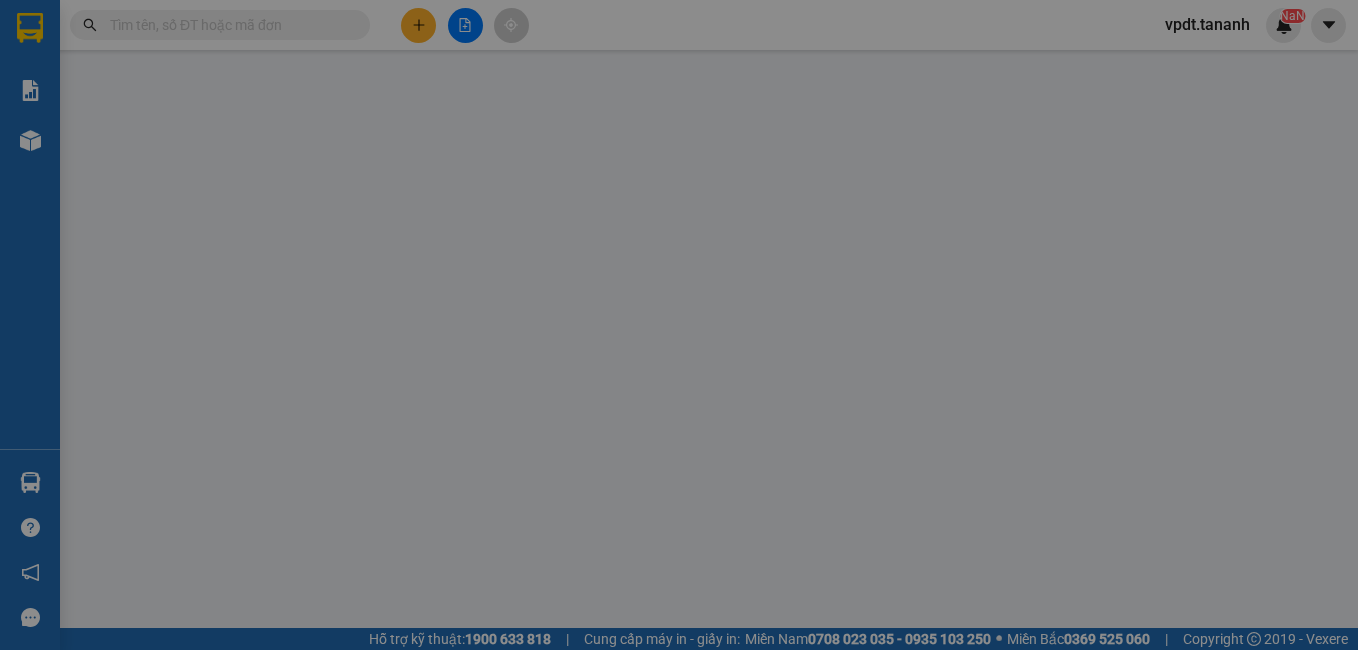 scroll, scrollTop: 0, scrollLeft: 0, axis: both 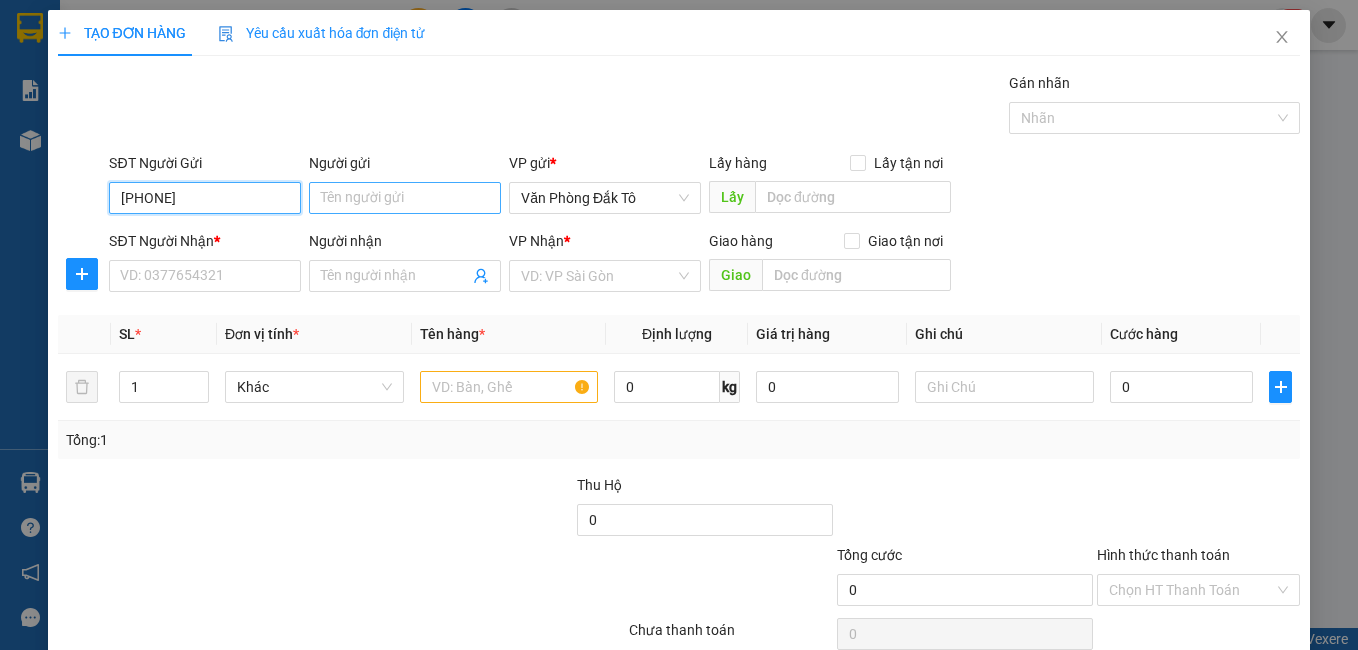 type on "[PHONE]" 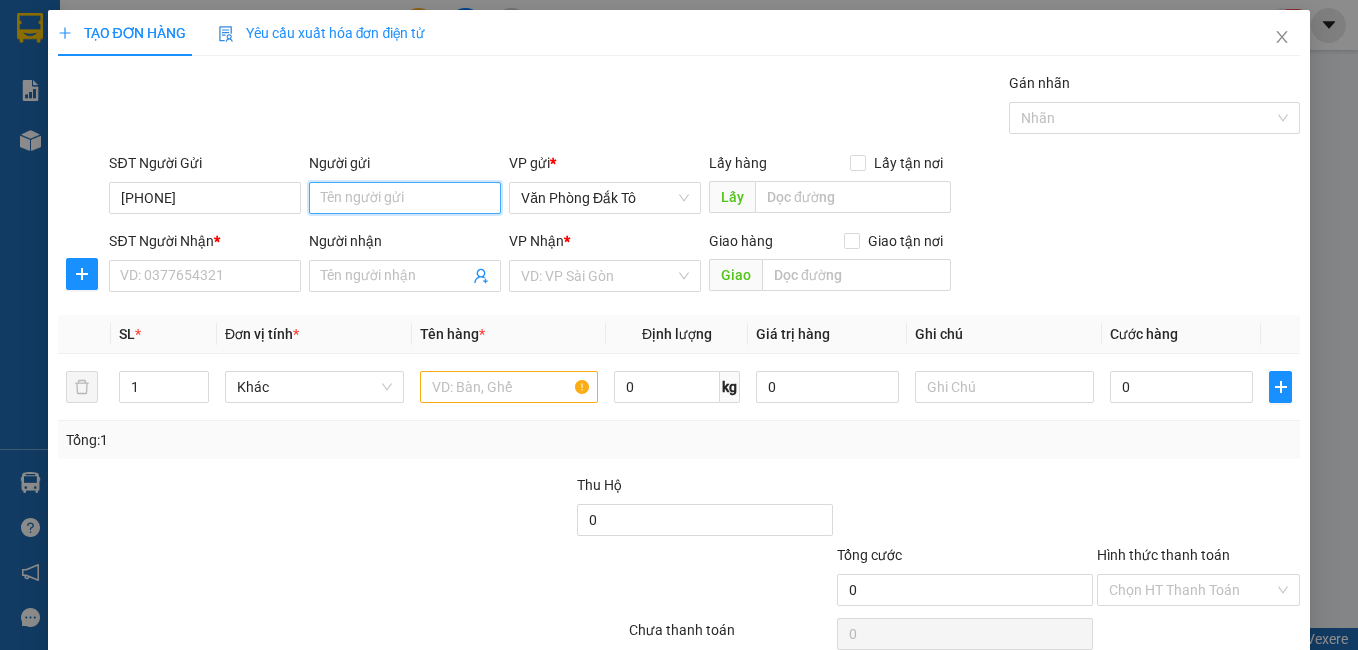click on "Người gửi" at bounding box center [405, 198] 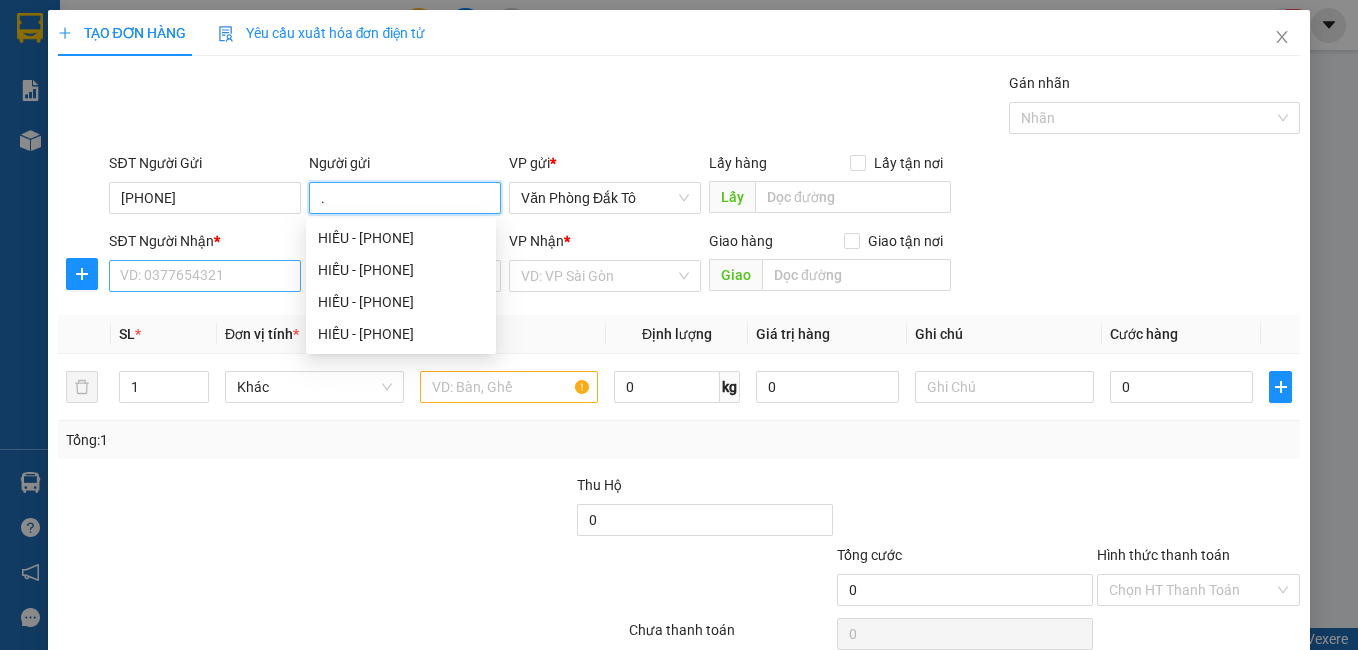 type on "." 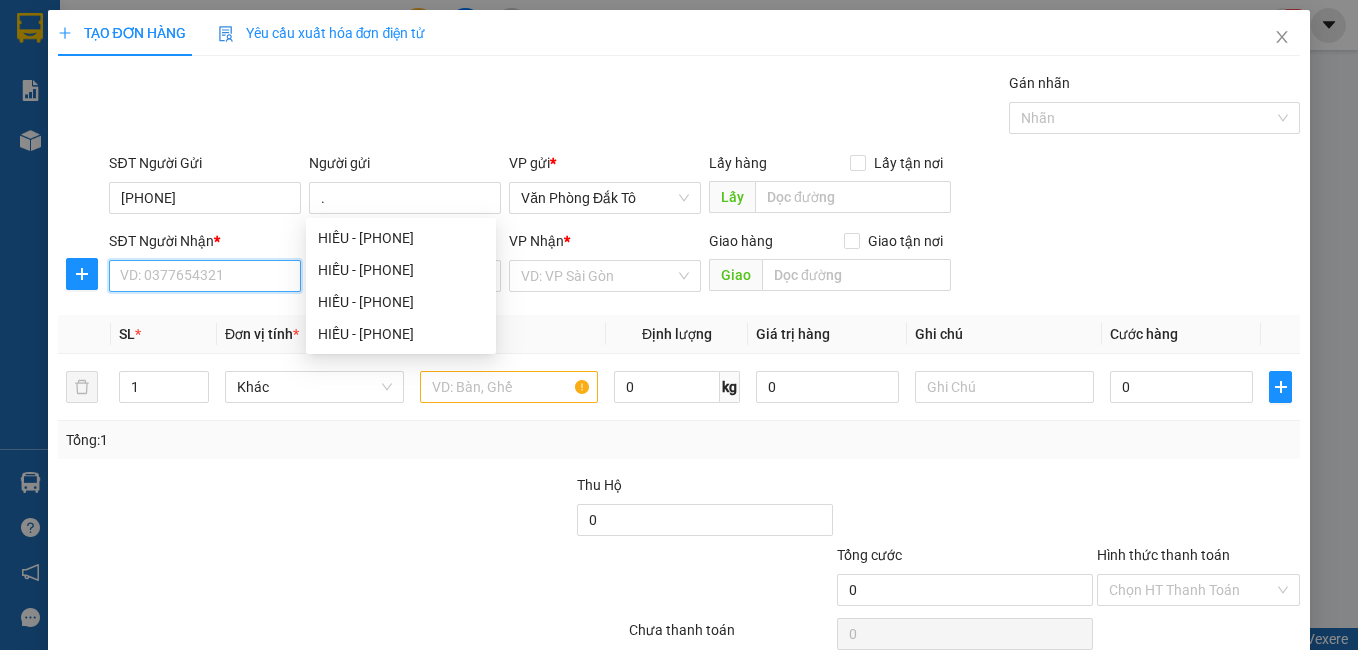 click on "SĐT Người Nhận  *" at bounding box center [205, 276] 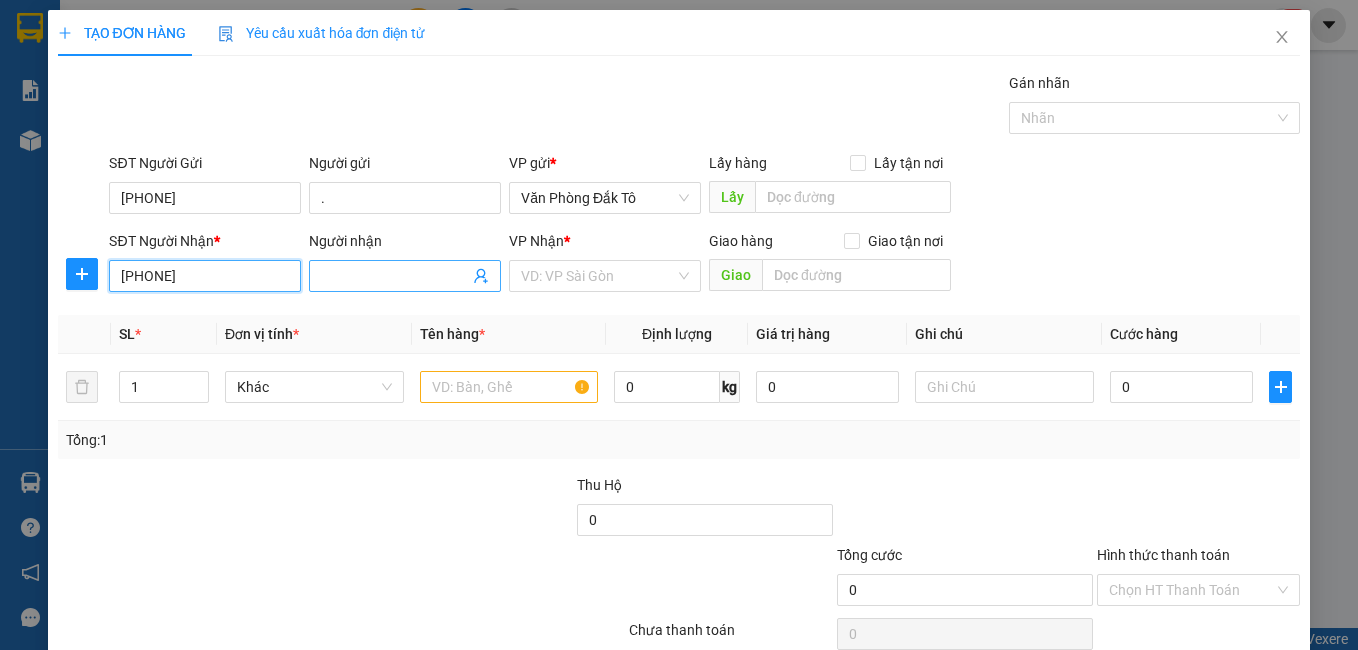 type on "[PHONE]" 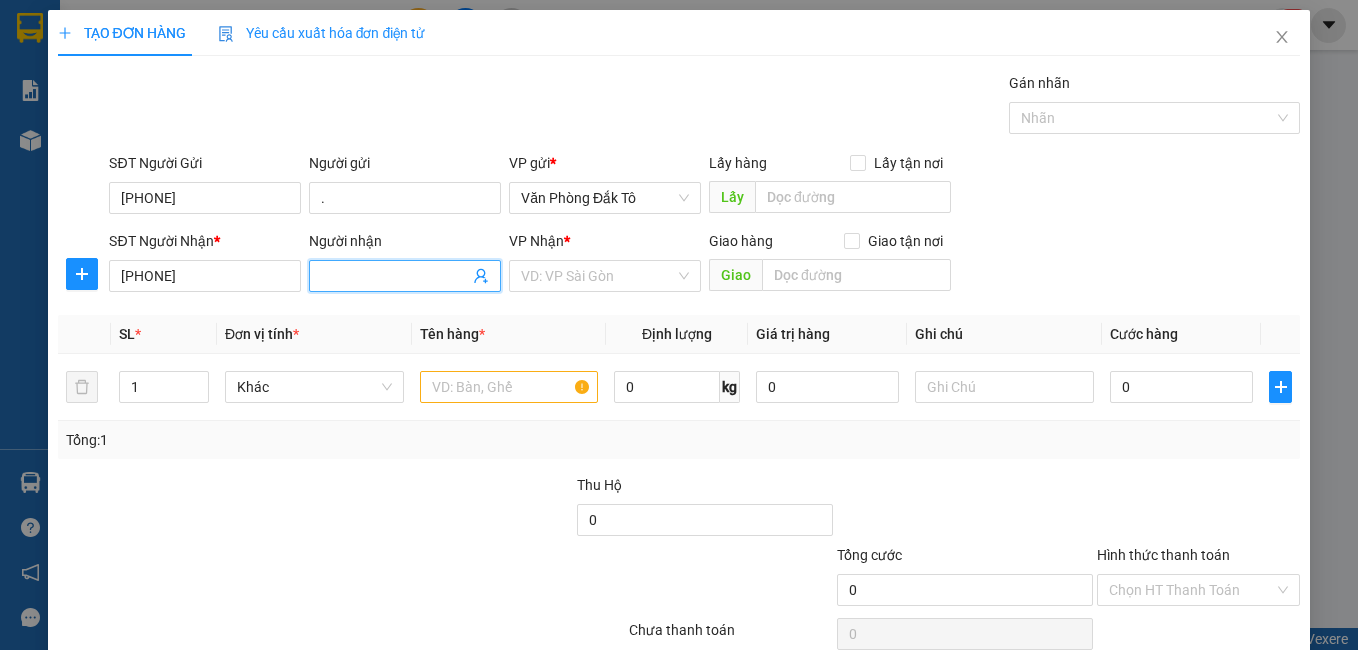 click on "Người nhận" at bounding box center [395, 276] 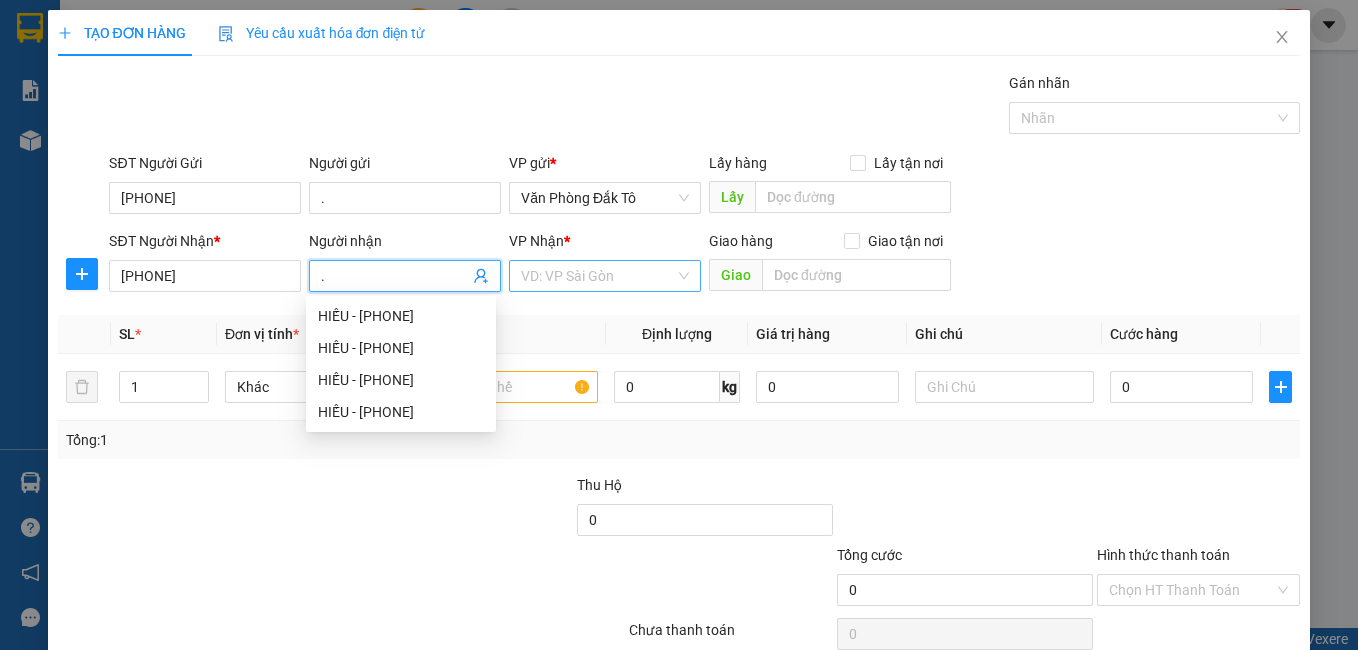 type on "." 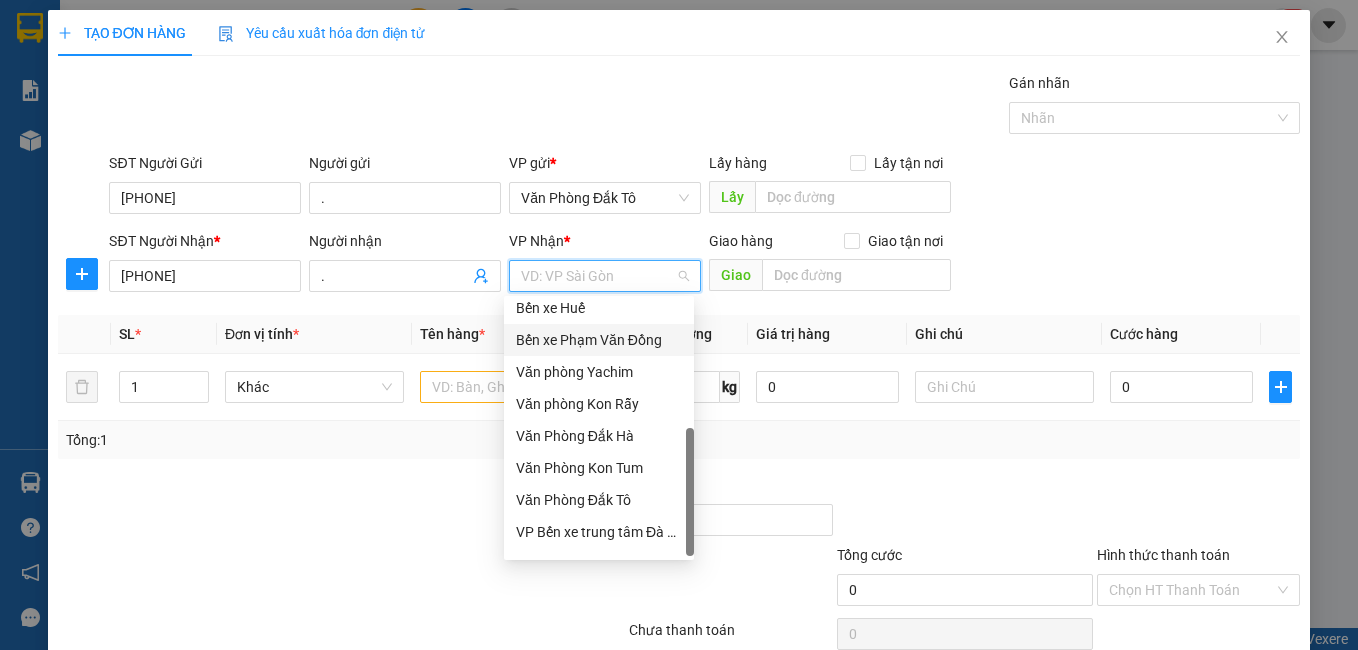 scroll, scrollTop: 224, scrollLeft: 0, axis: vertical 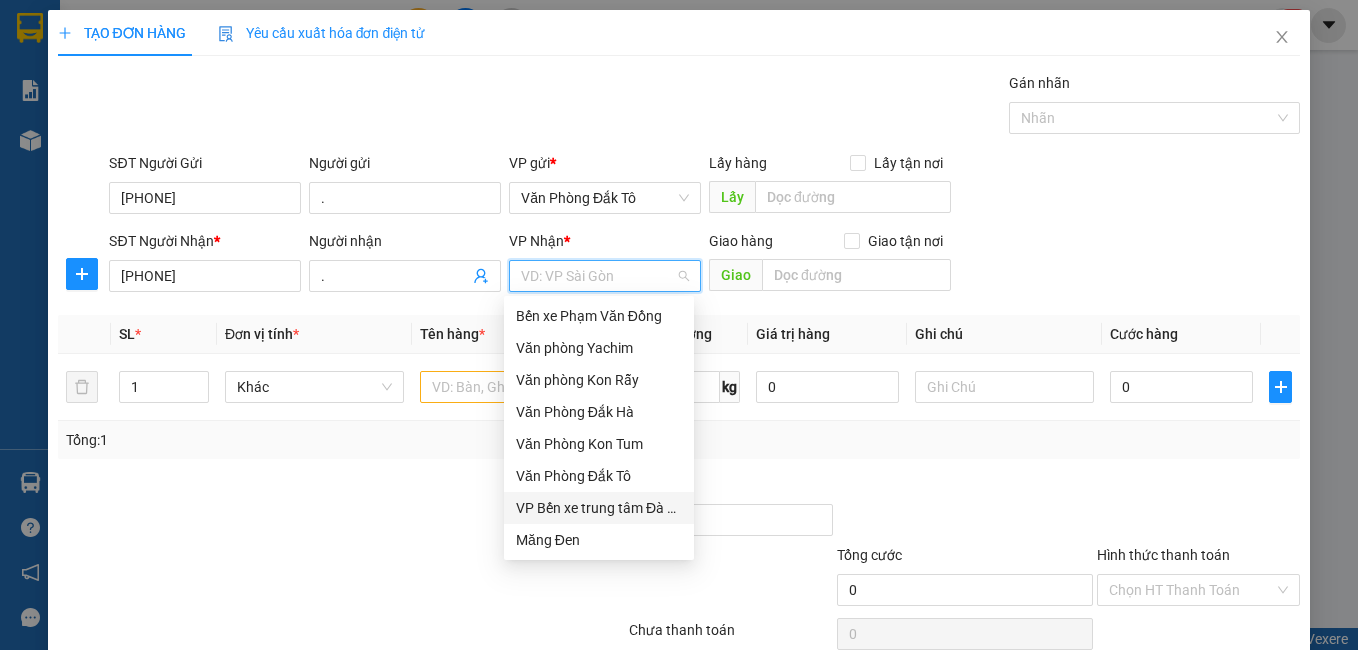 click on "VP Bến xe trung tâm Đà Nẵng" at bounding box center (599, 508) 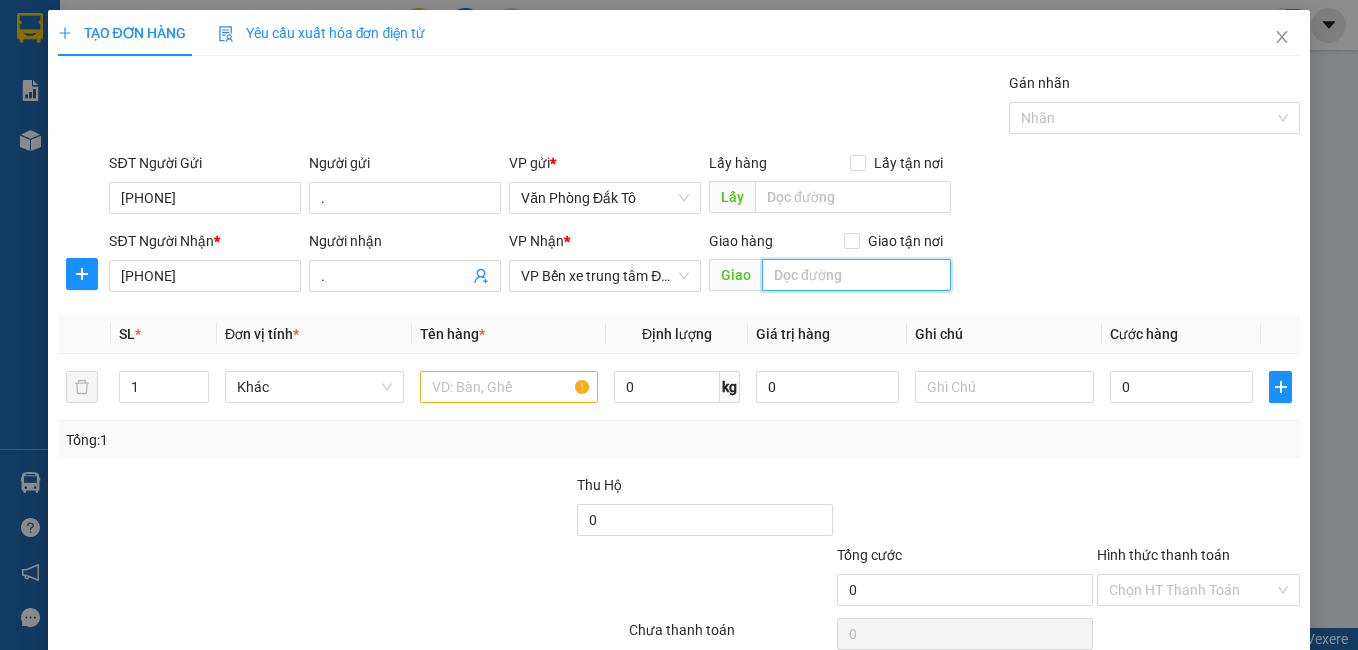 click at bounding box center (856, 275) 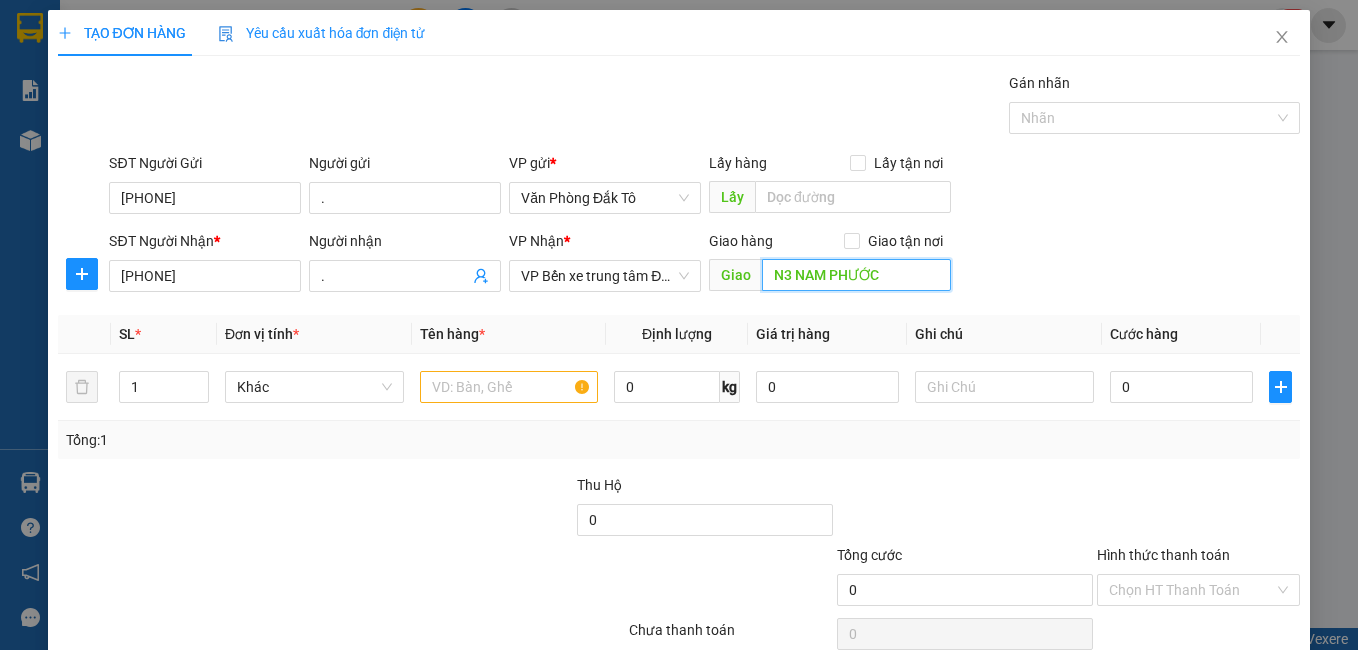 type on "N3 NAM PHƯỚC" 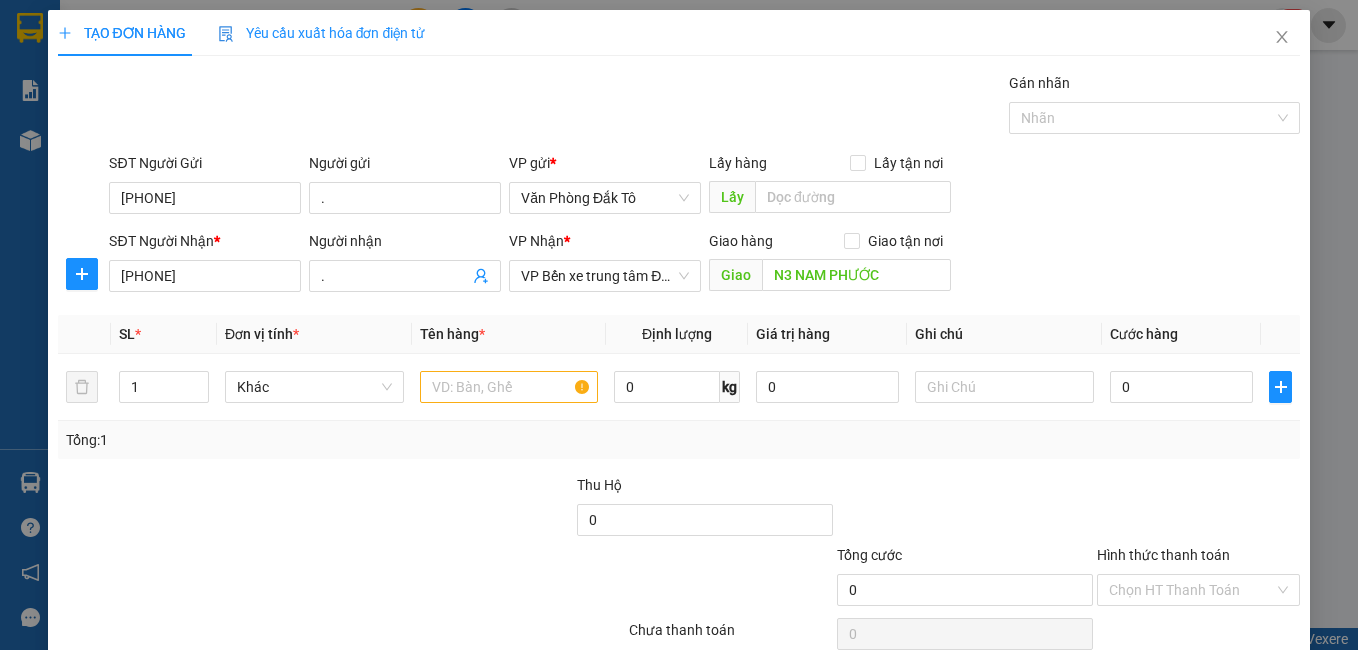 click on "SĐT Người Nhận * [PHONE] Người nhận . VP Nhận * VP Bến xe trung tâm Đà Nẵng Giao hàng Giao tận nơi Giao N3 NAM PHƯỚC" at bounding box center (704, 265) 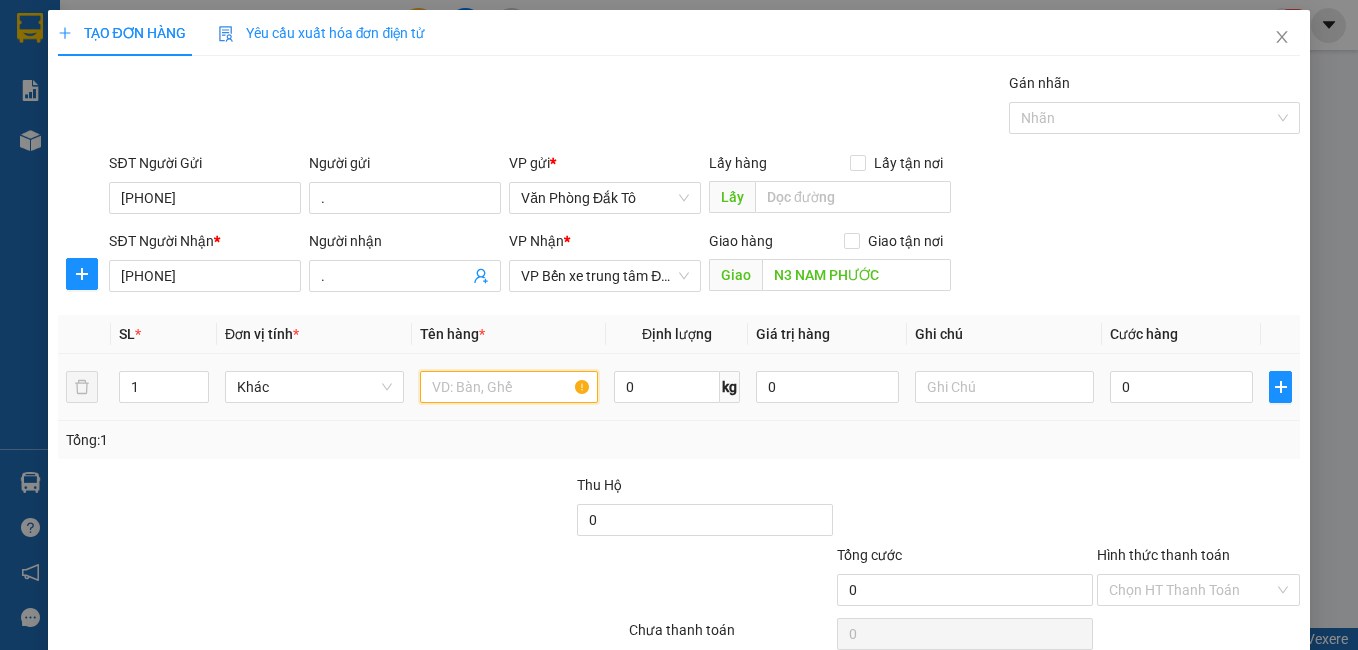 click at bounding box center (509, 387) 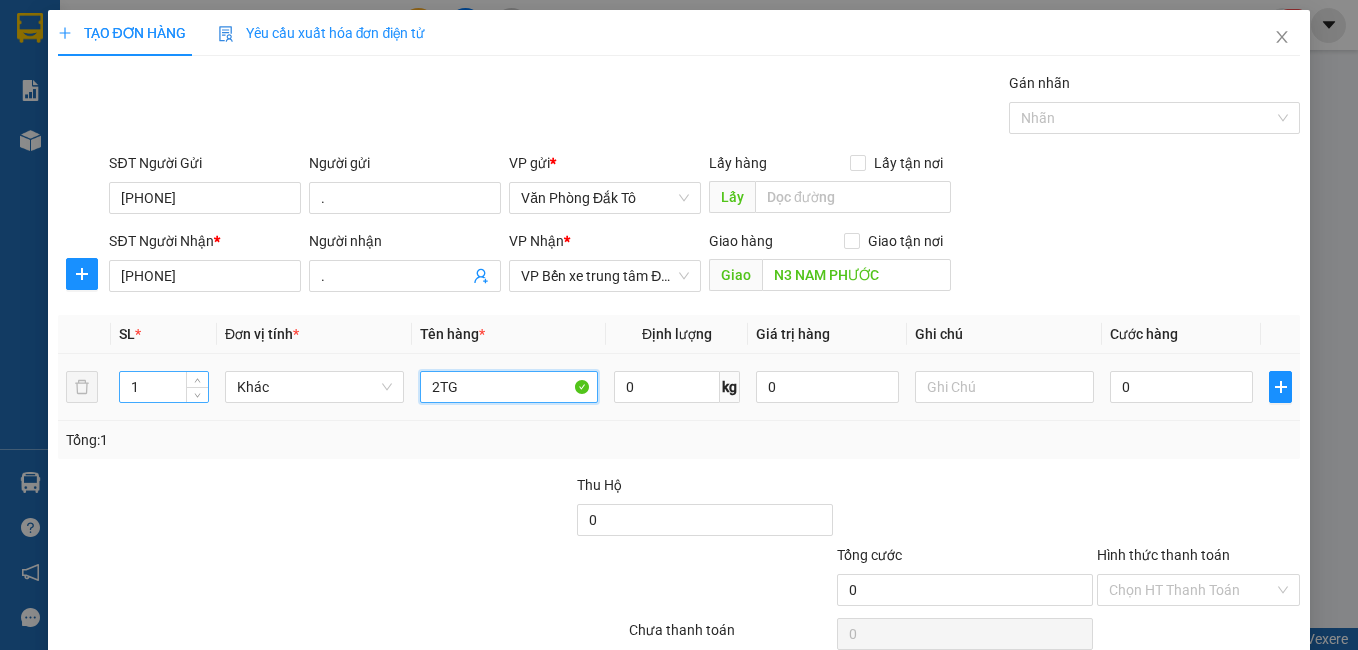 type on "2TG" 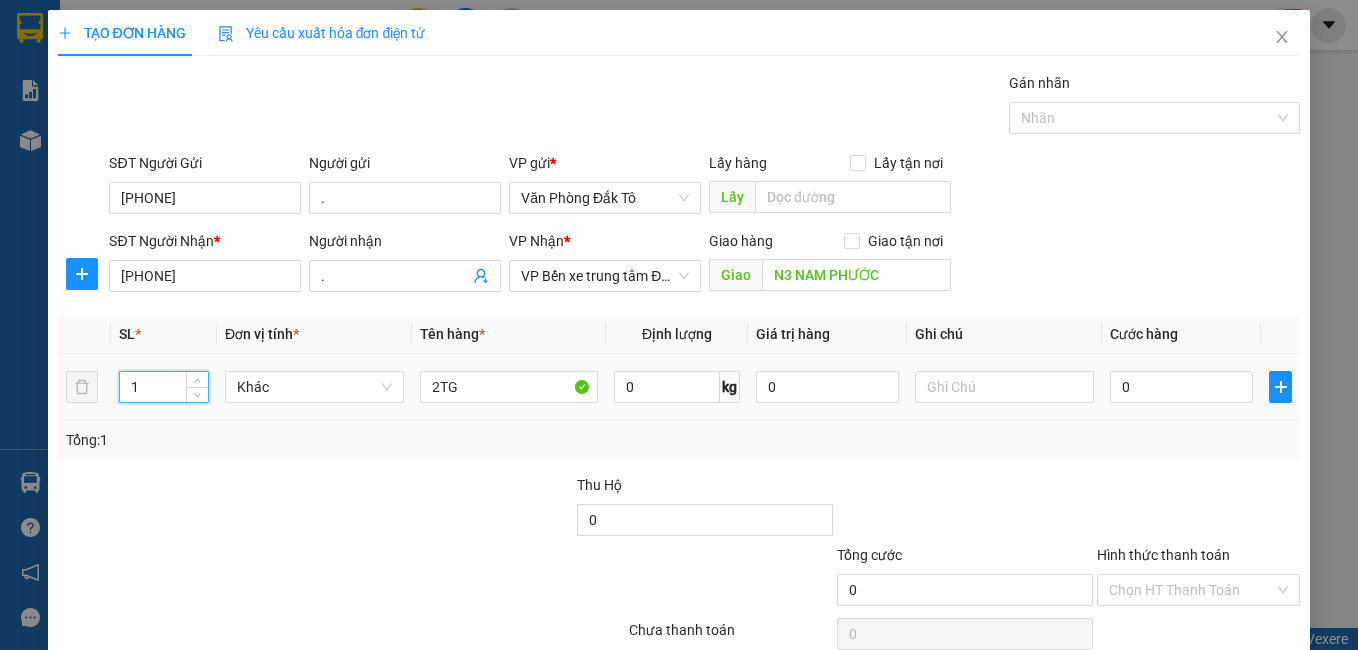 click on "1" at bounding box center [164, 387] 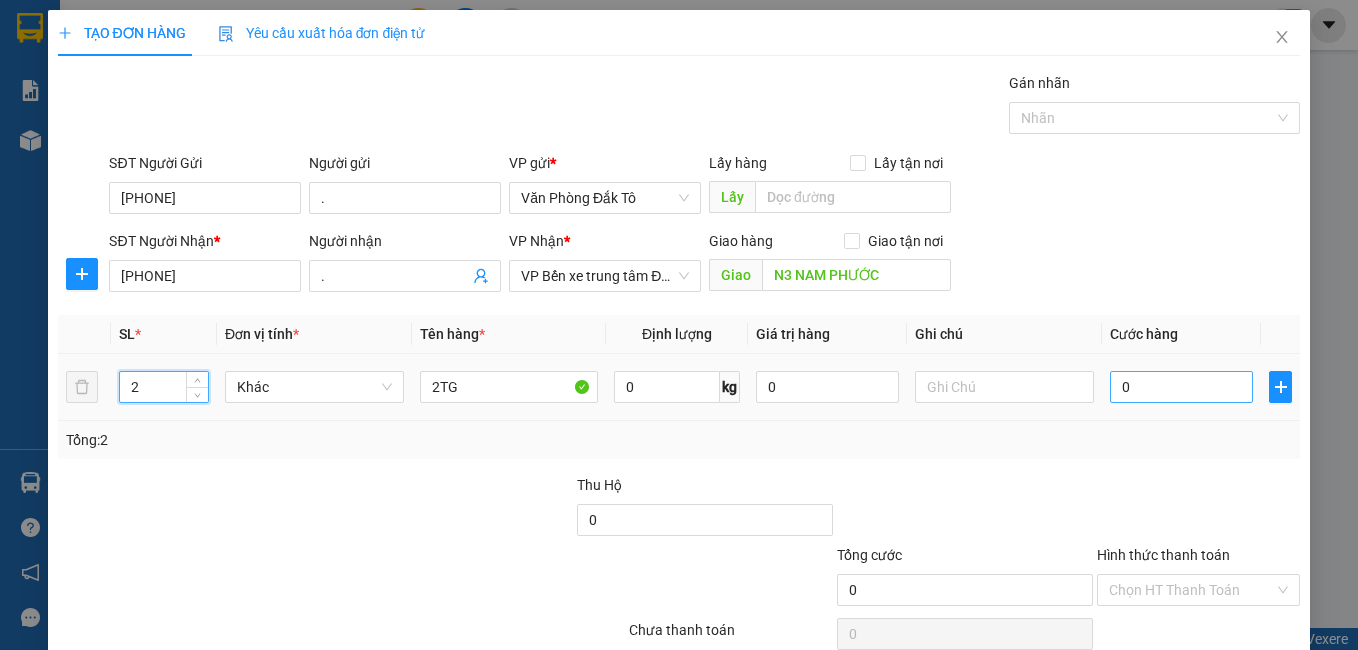 type on "2" 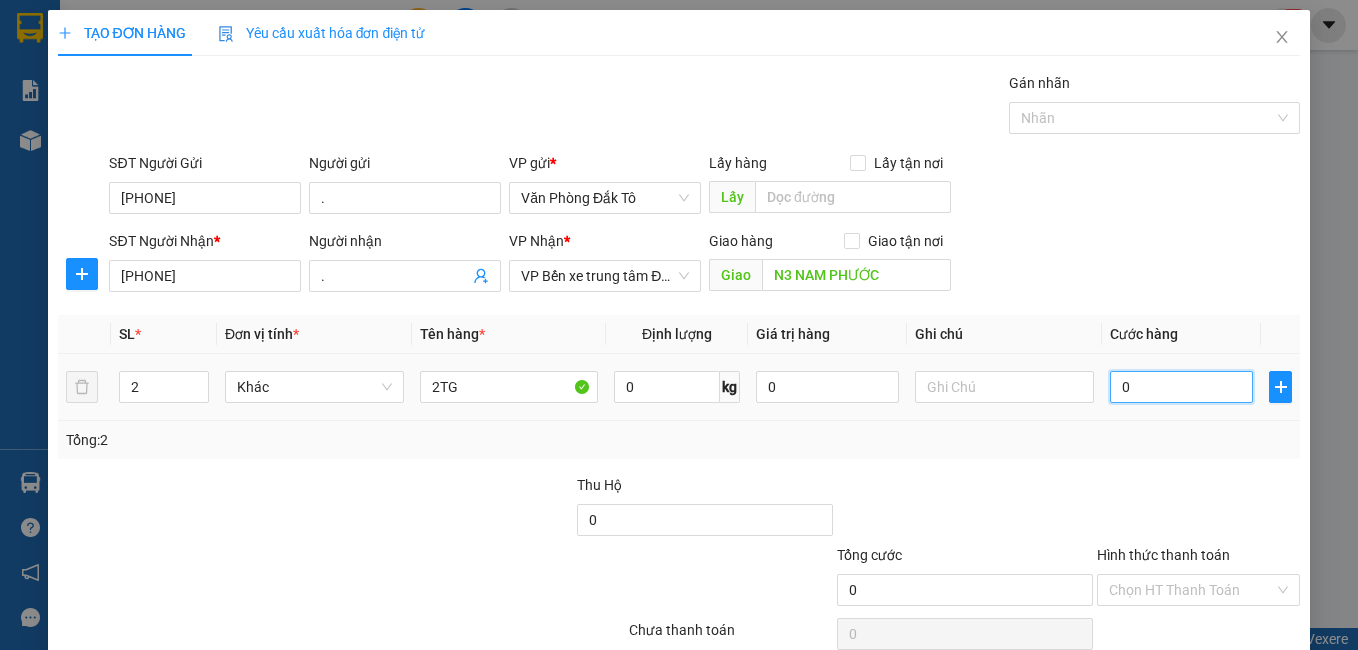 click on "0" at bounding box center [1181, 387] 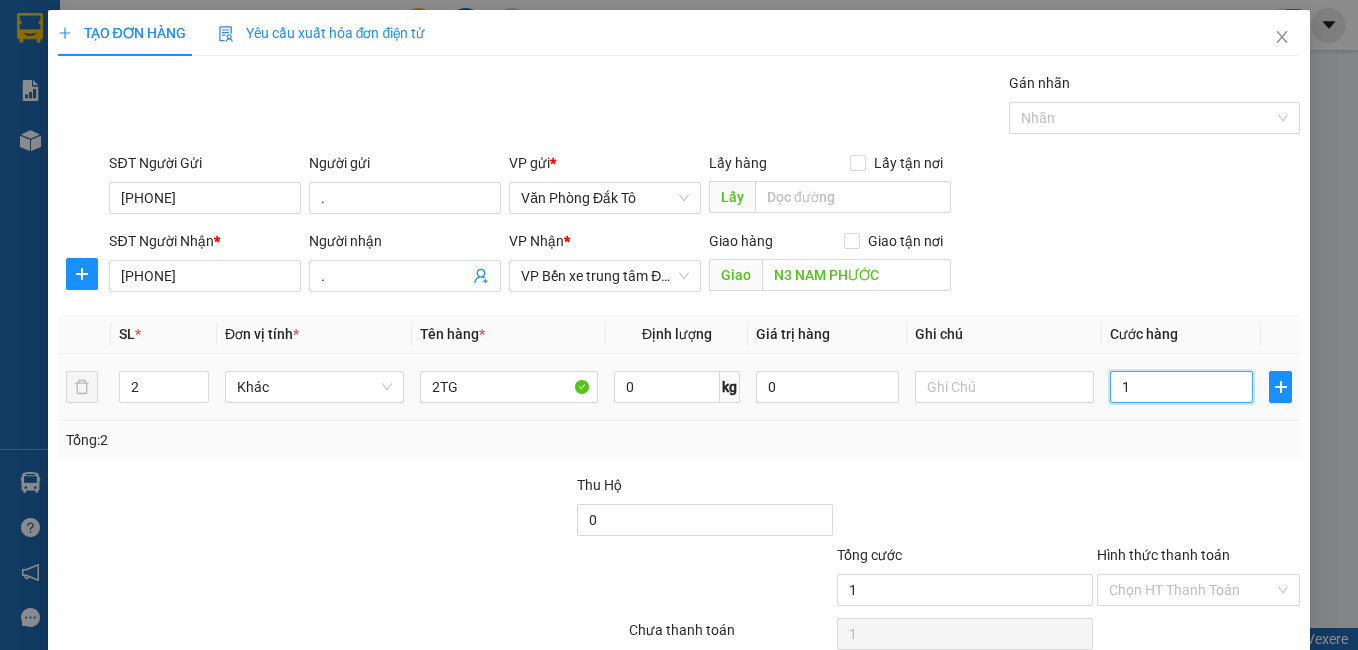 type on "10" 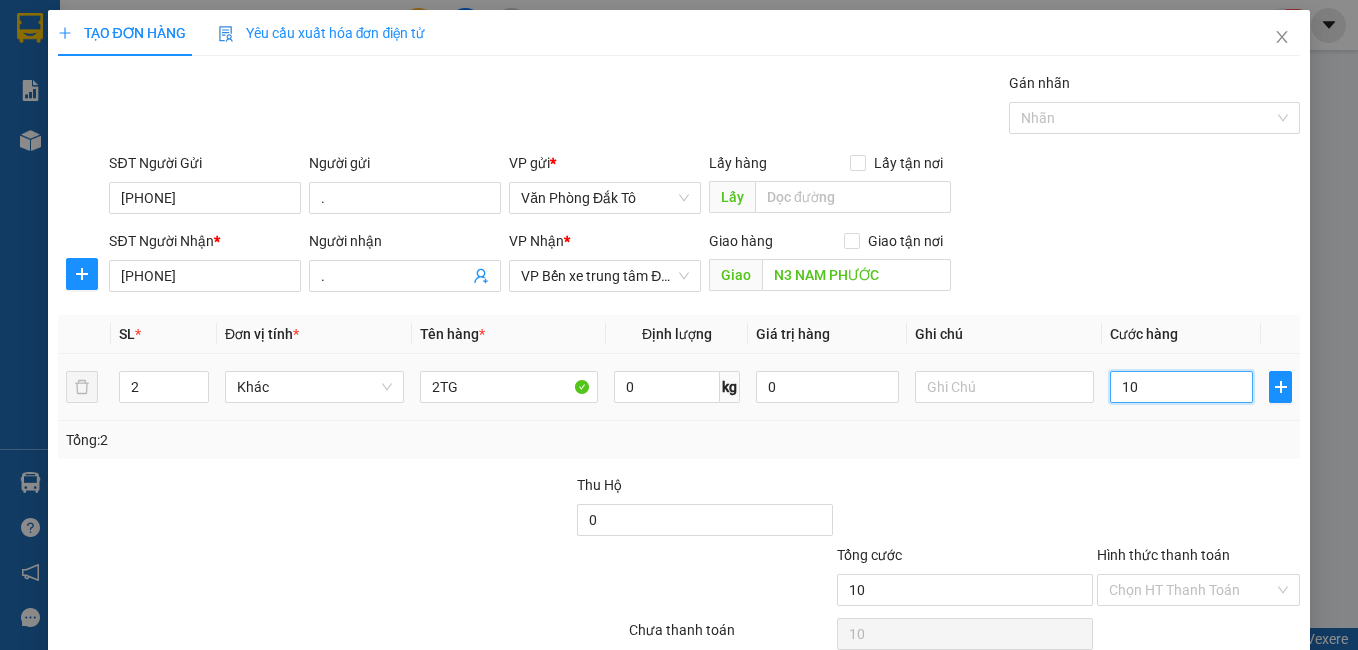 type on "100" 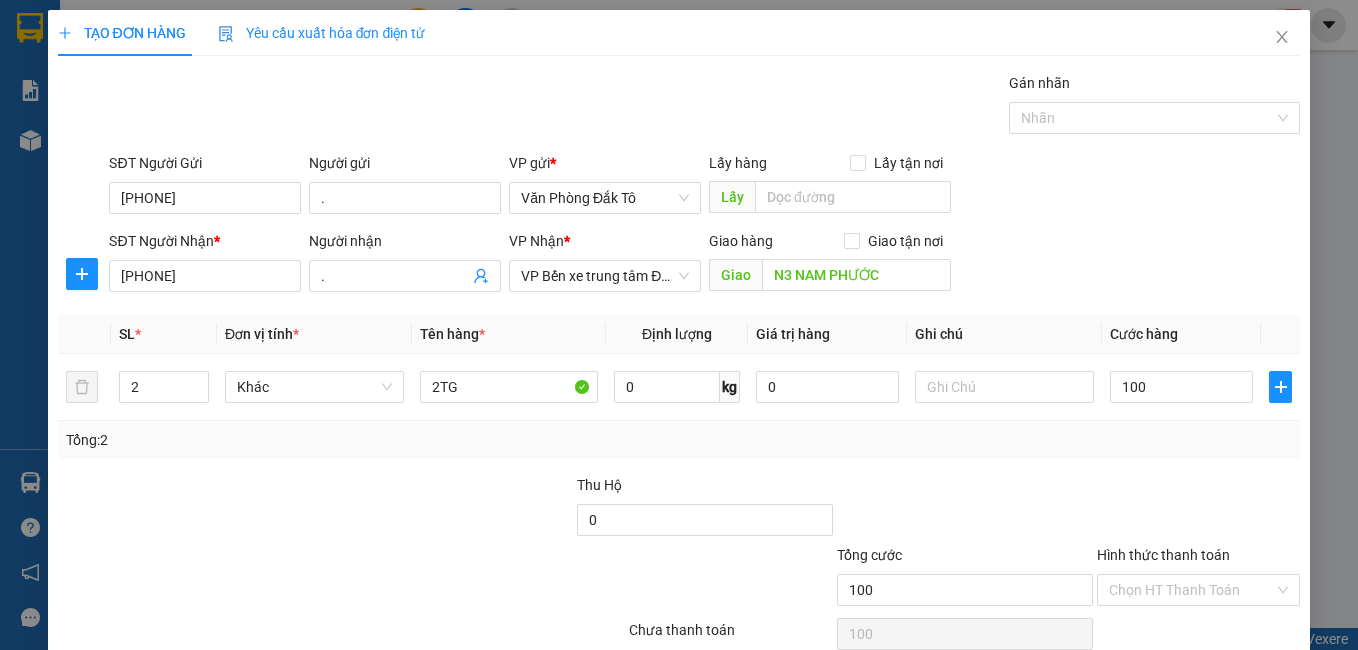 type on "100.000" 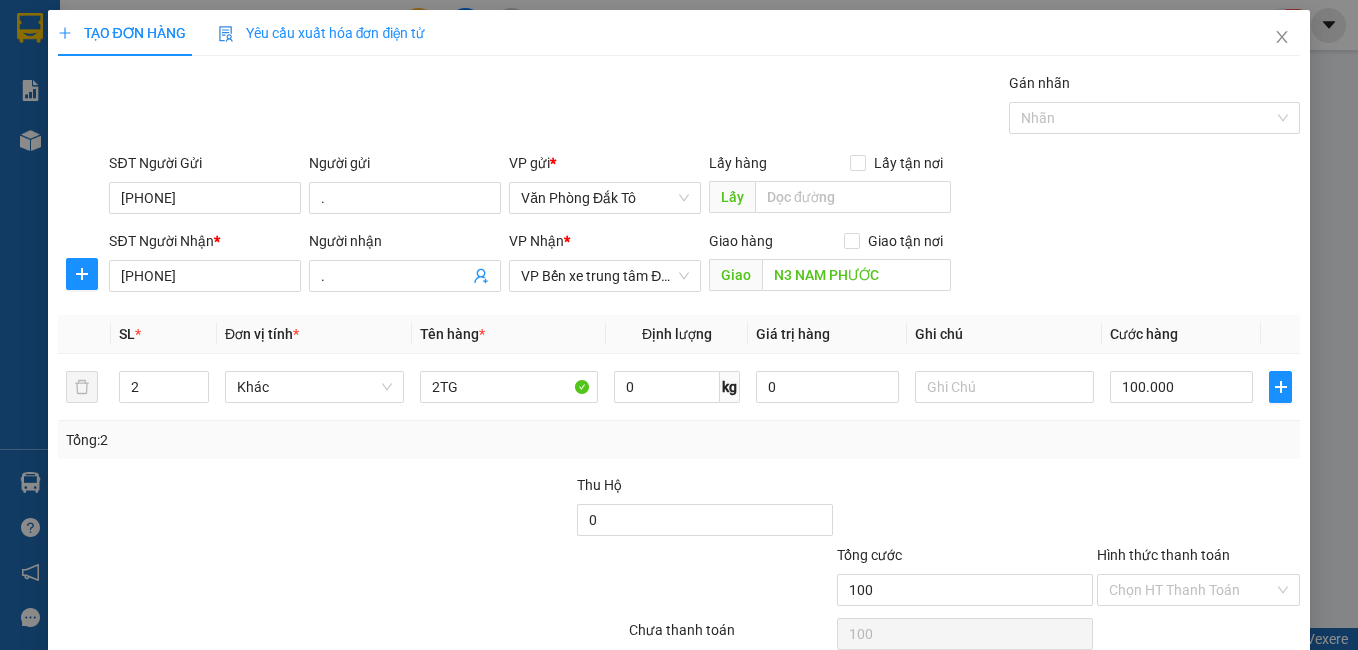 type on "100.000" 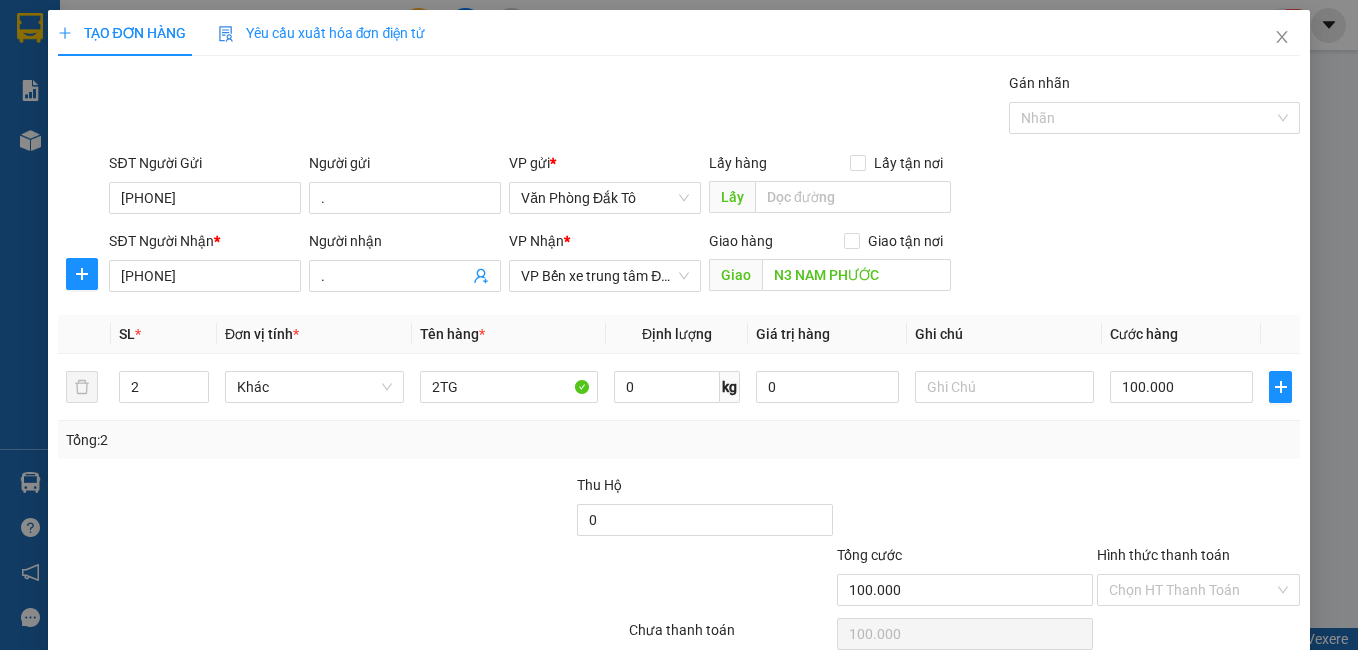 click on "Tổng:  2" at bounding box center (679, 440) 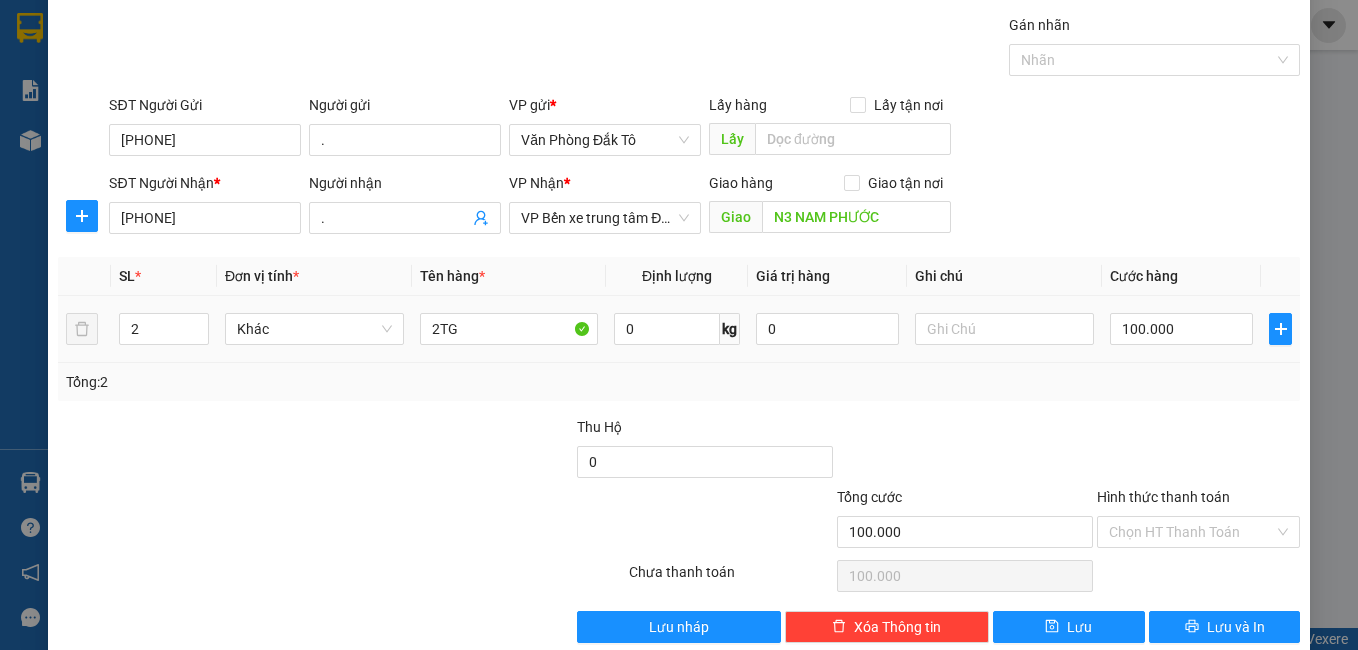 scroll, scrollTop: 90, scrollLeft: 0, axis: vertical 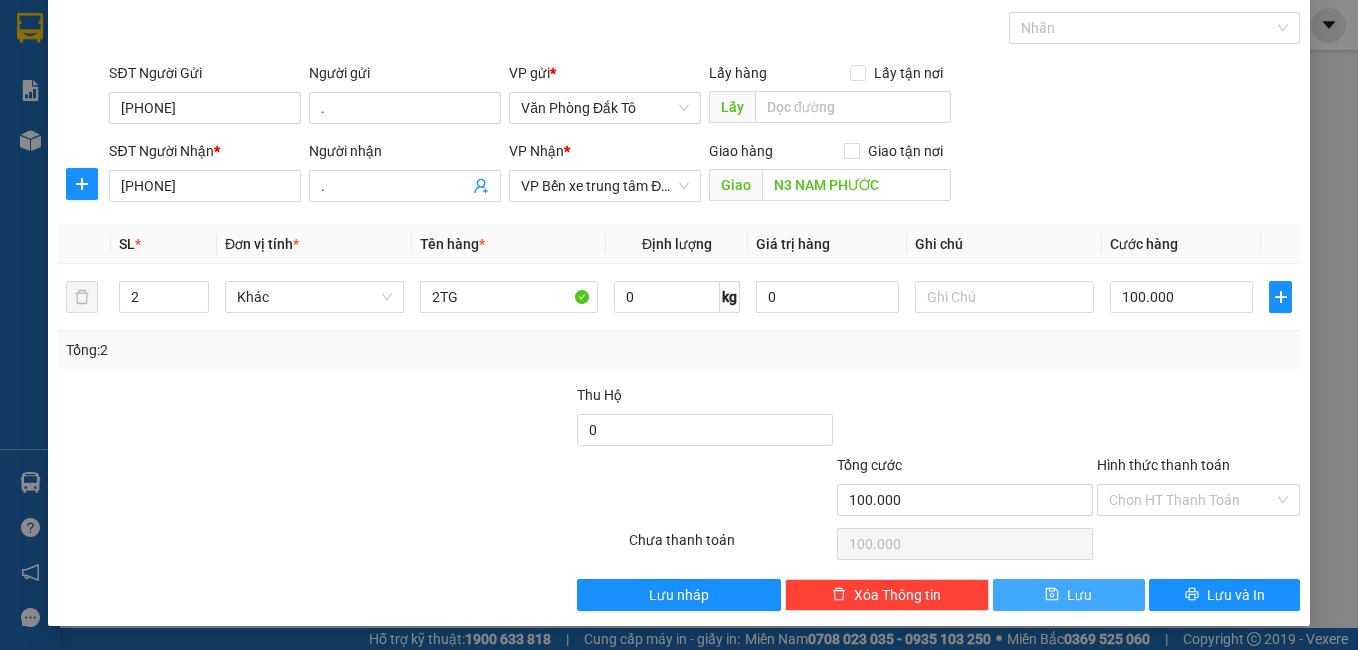click on "Lưu" at bounding box center (1079, 595) 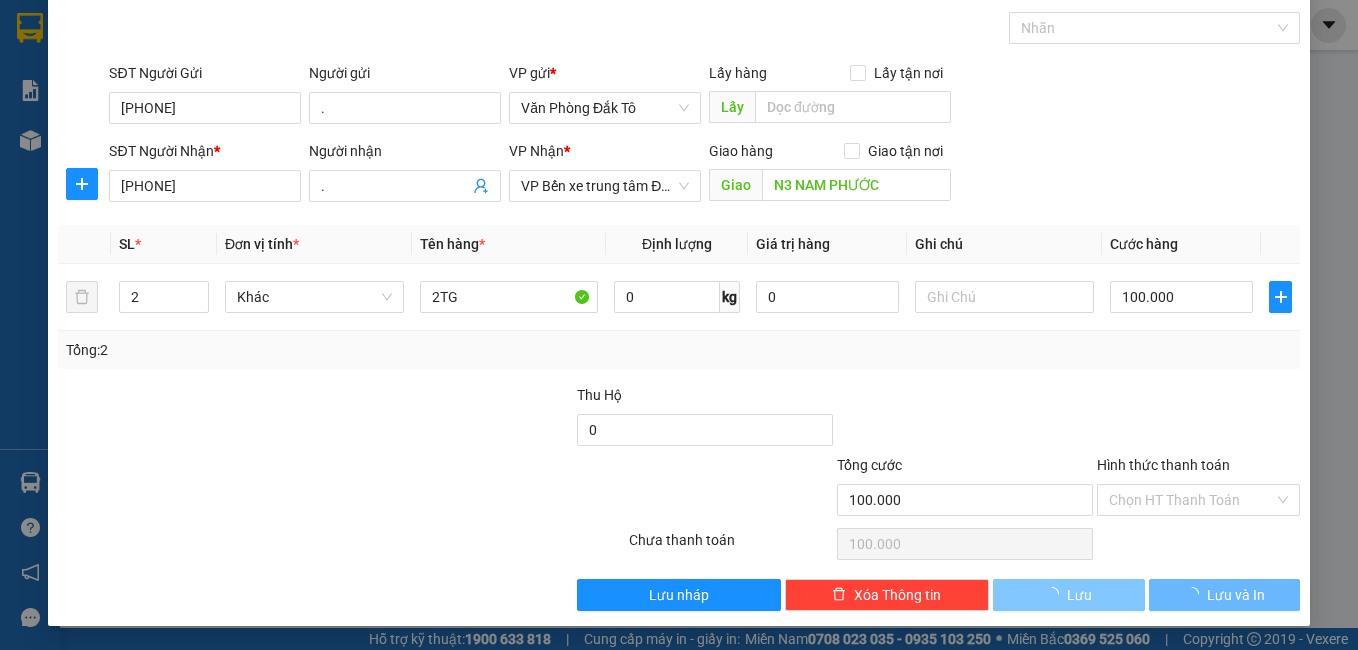 type 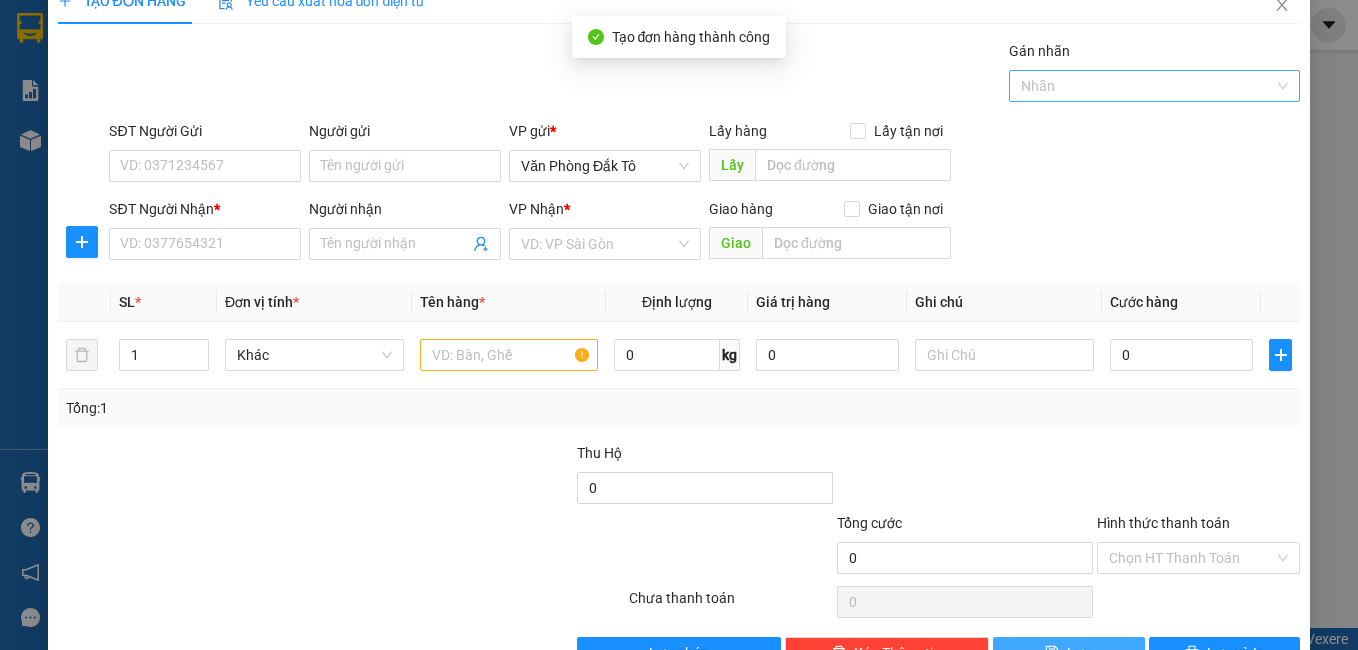 scroll, scrollTop: 0, scrollLeft: 0, axis: both 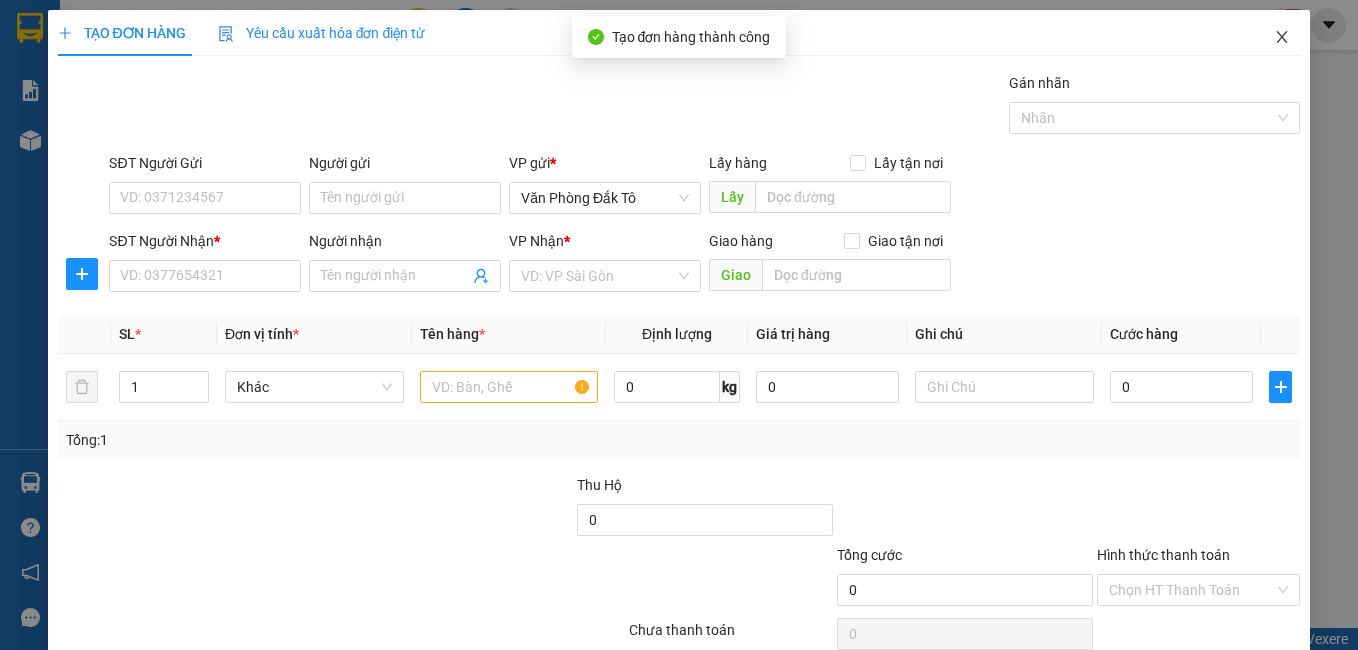 click at bounding box center [1282, 38] 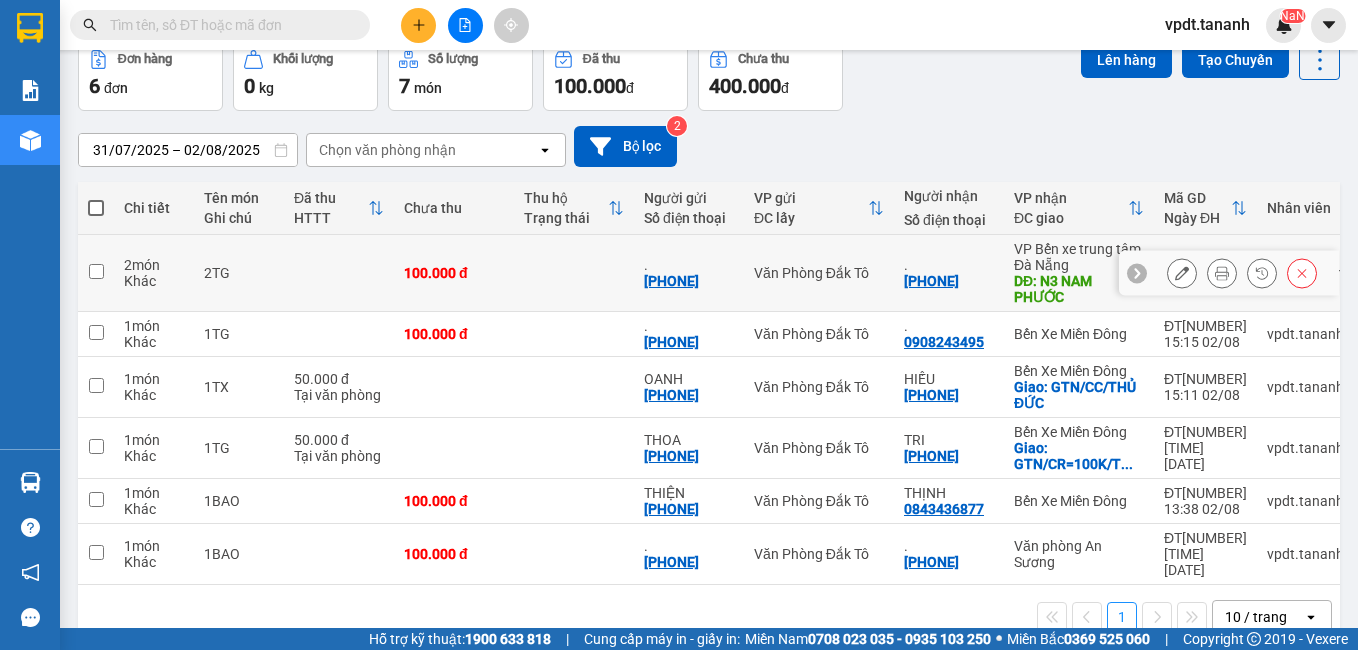 scroll, scrollTop: 131, scrollLeft: 0, axis: vertical 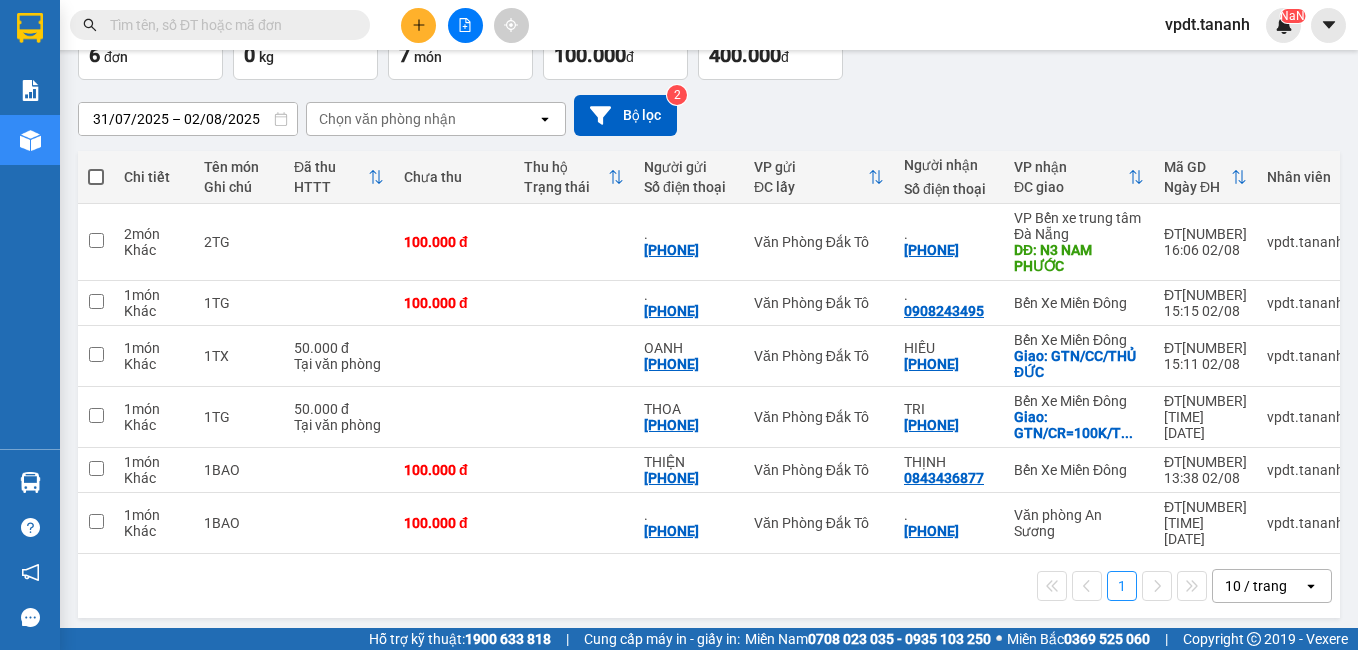 click at bounding box center [96, 177] 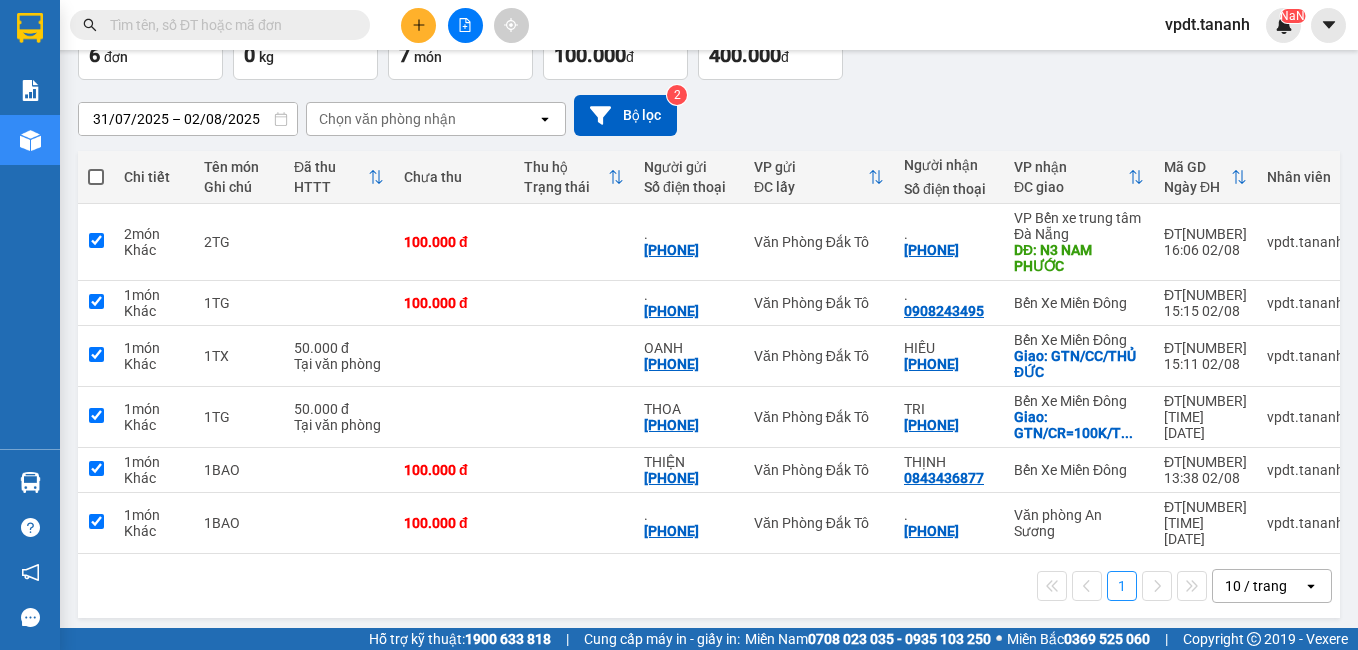 checkbox on "true" 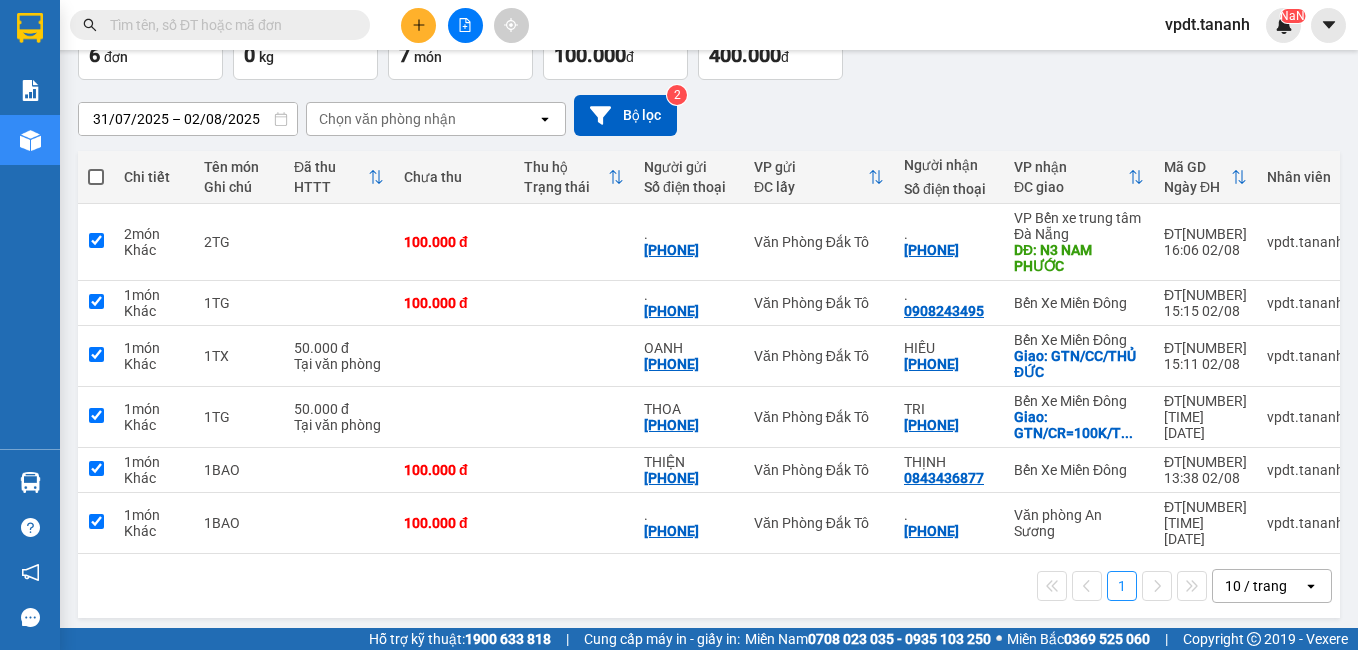 checkbox on "true" 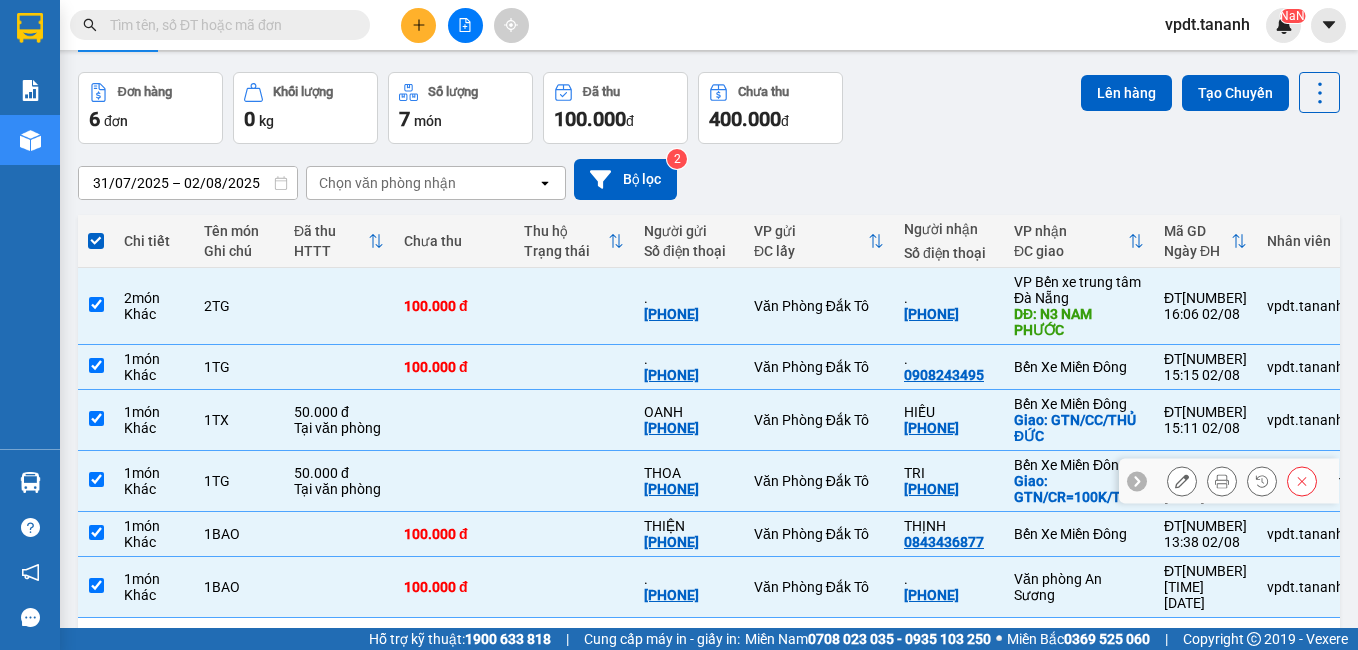 scroll, scrollTop: 0, scrollLeft: 0, axis: both 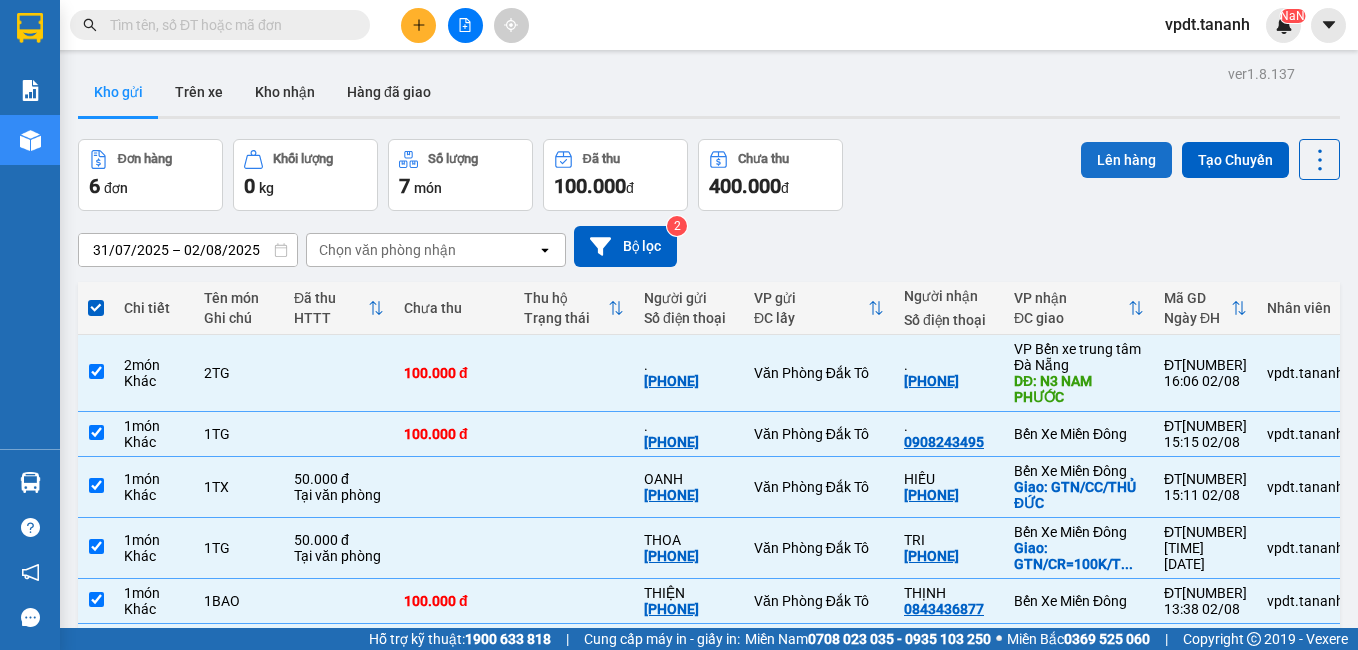 click on "Lên hàng" at bounding box center [1126, 160] 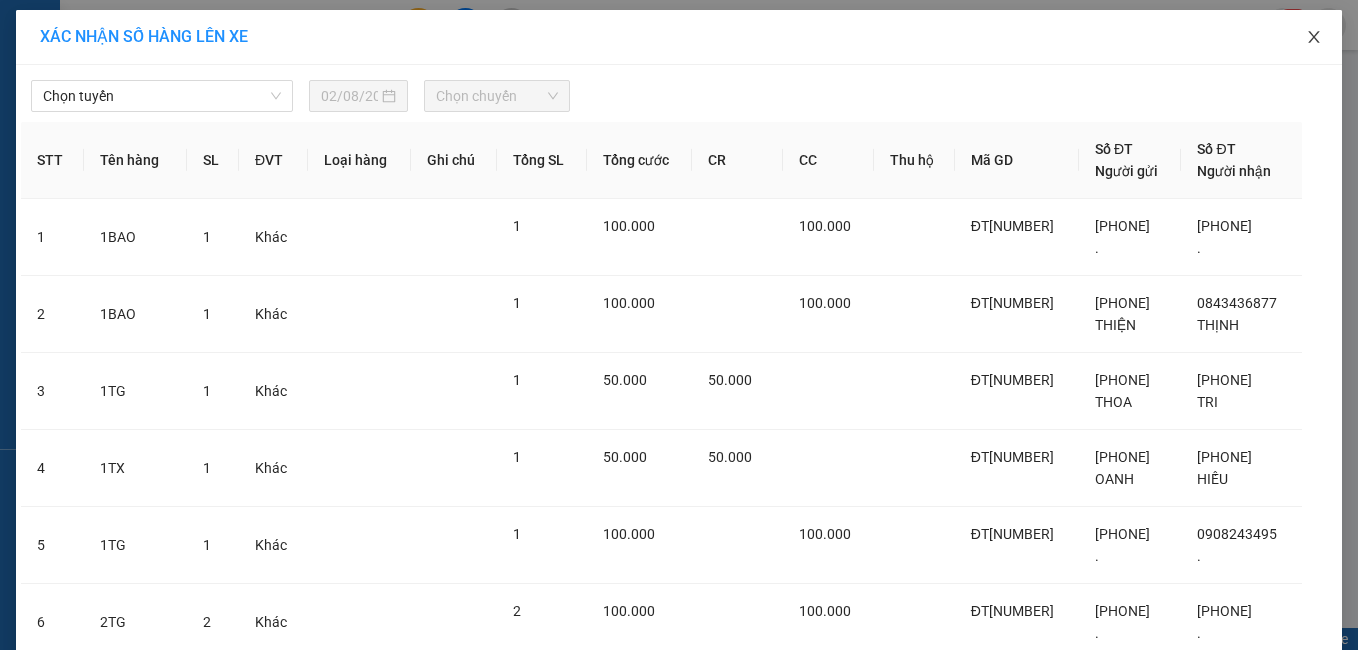 click at bounding box center [1314, 38] 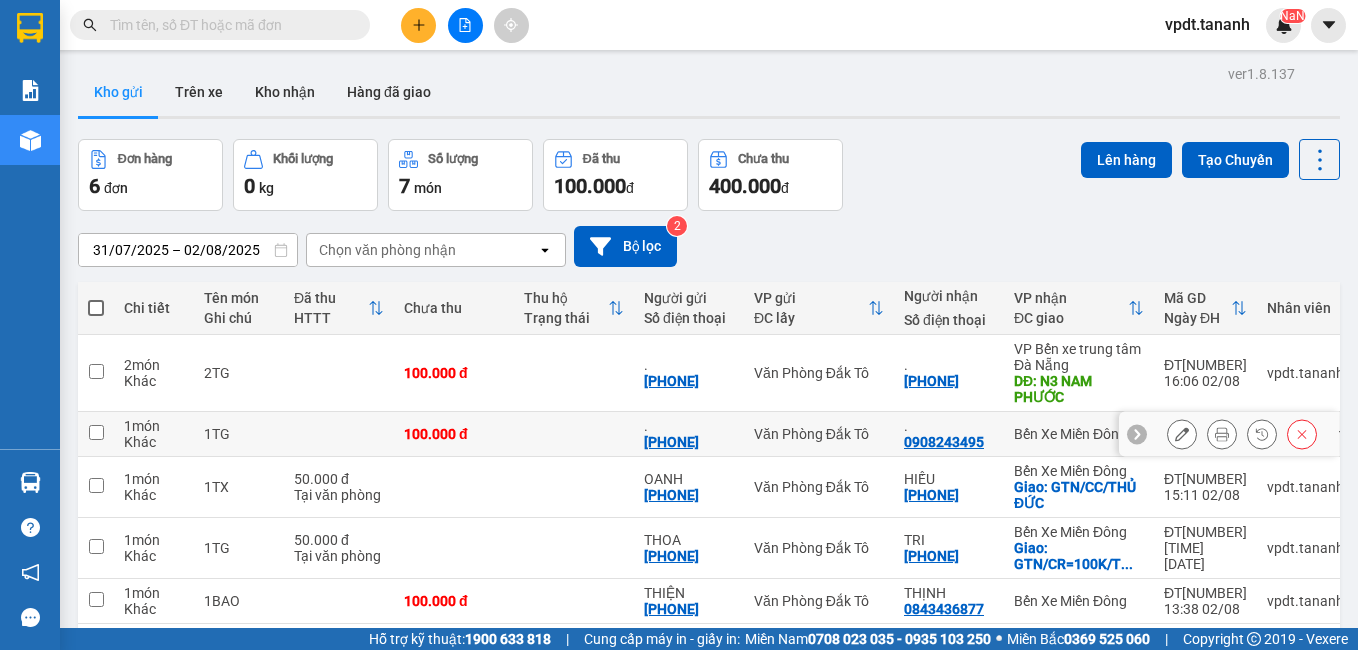 click at bounding box center [96, 432] 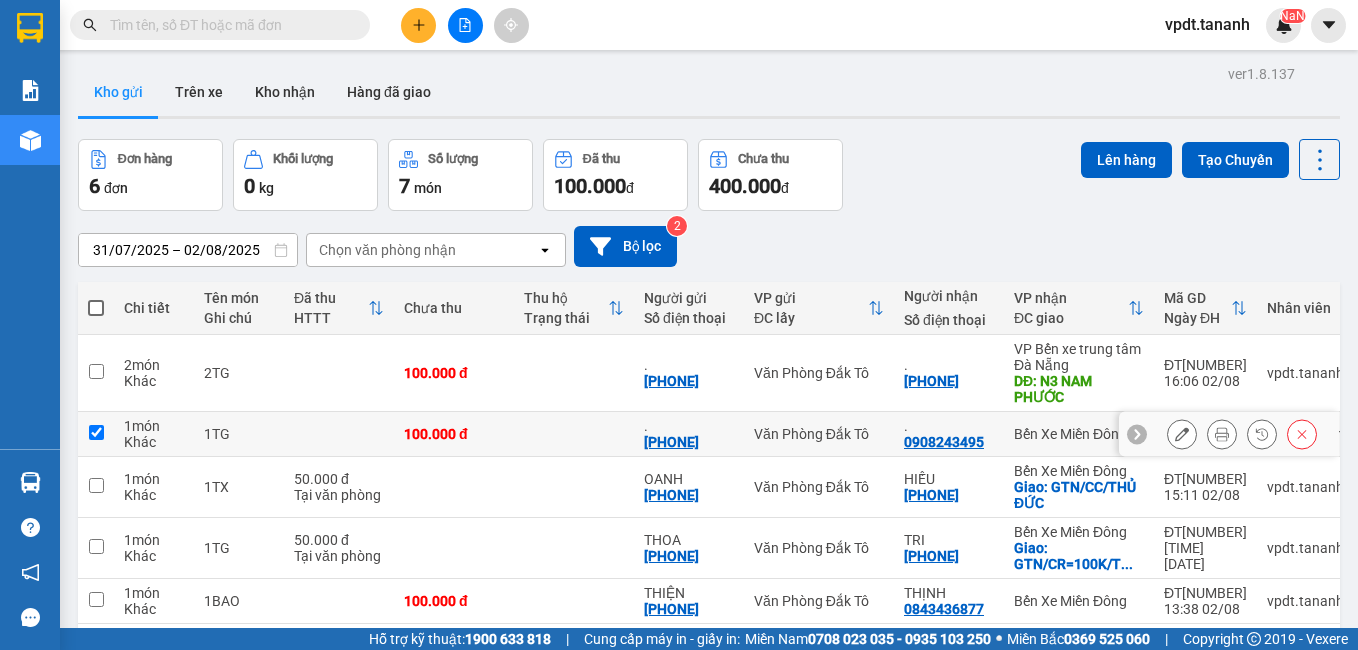 checkbox on "true" 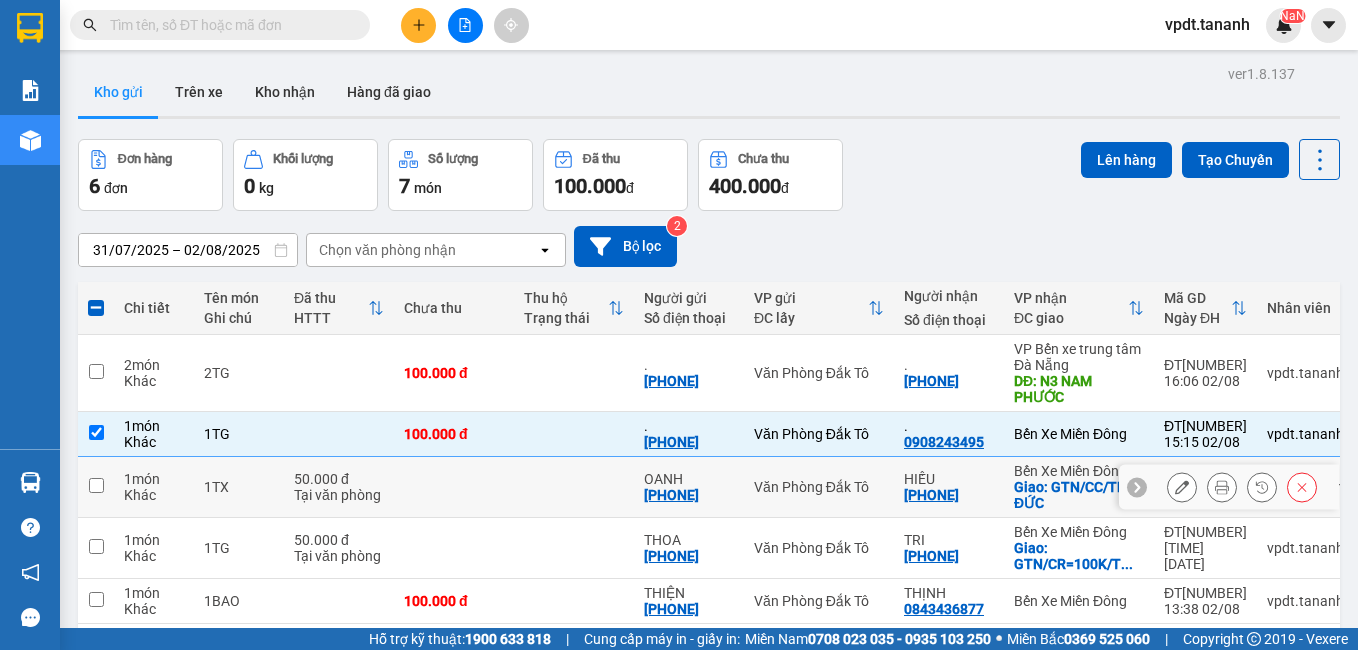click at bounding box center [96, 485] 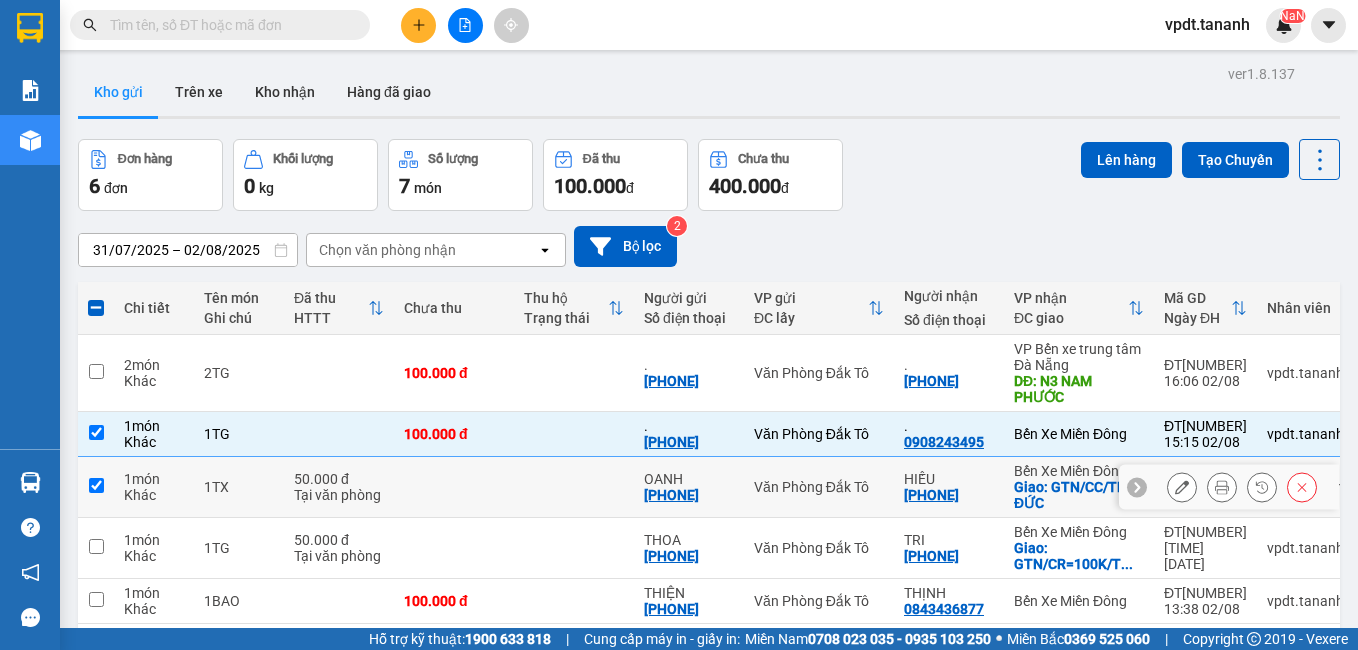 checkbox on "true" 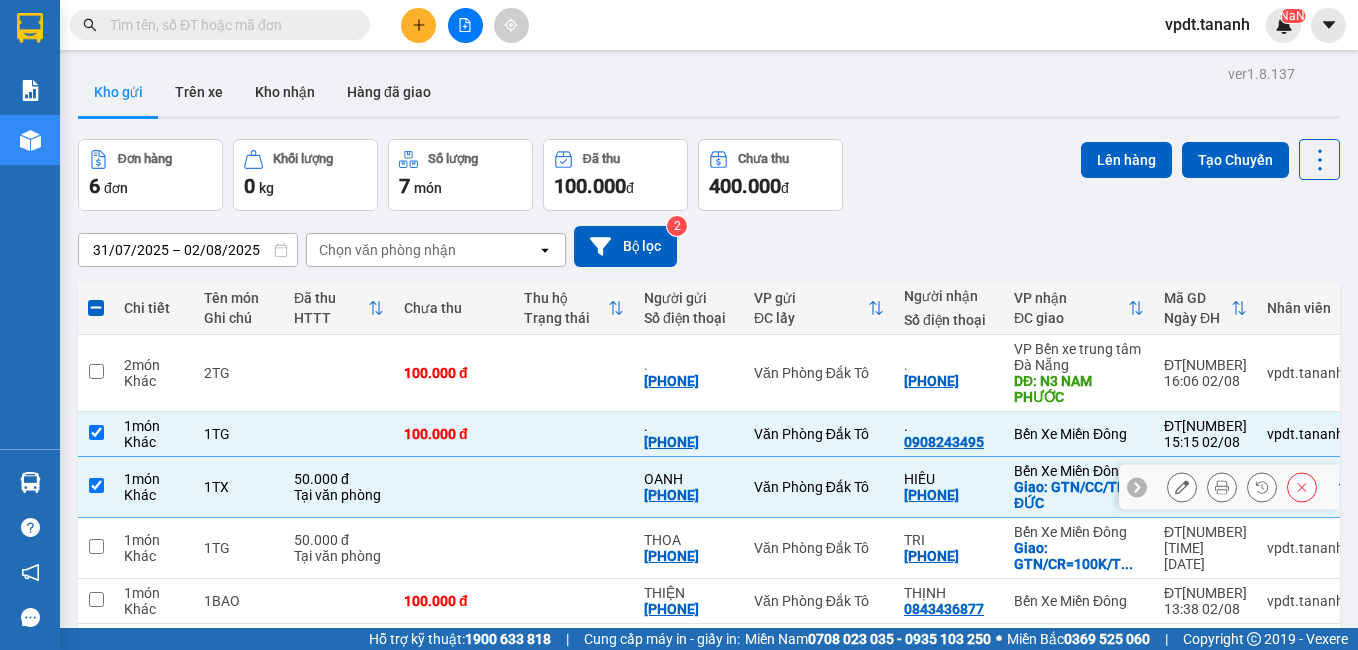 scroll, scrollTop: 100, scrollLeft: 0, axis: vertical 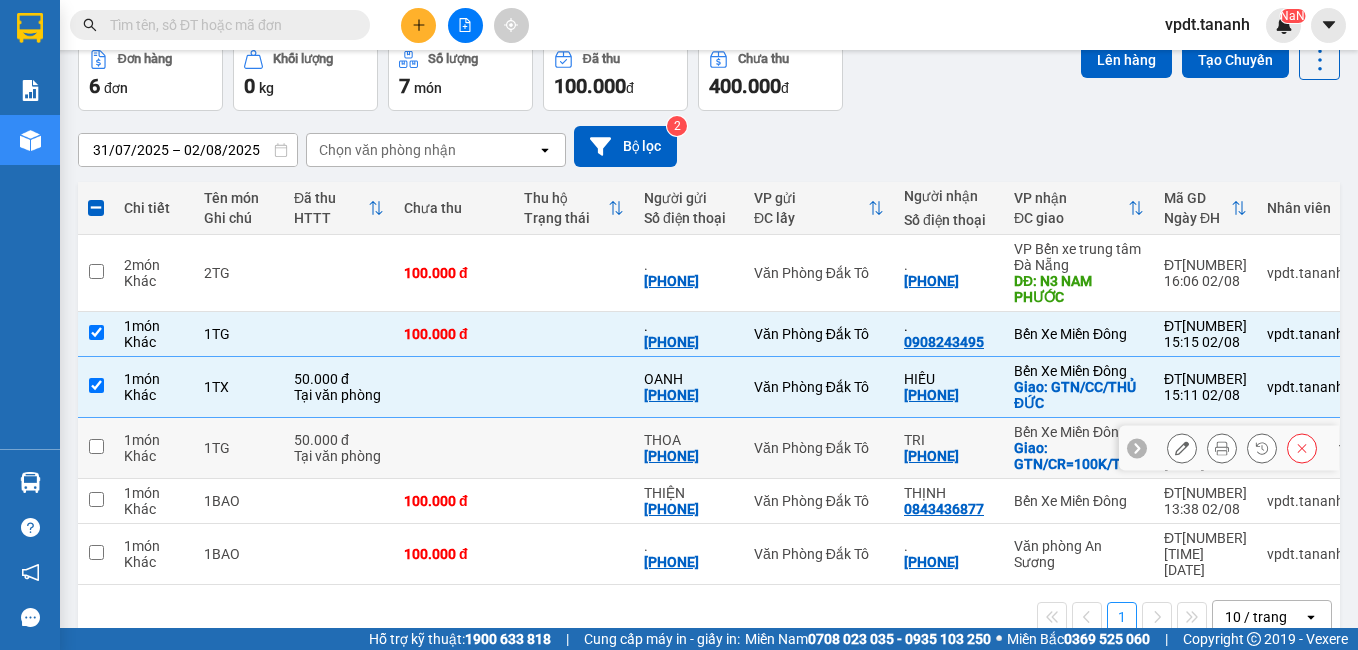click at bounding box center [96, 446] 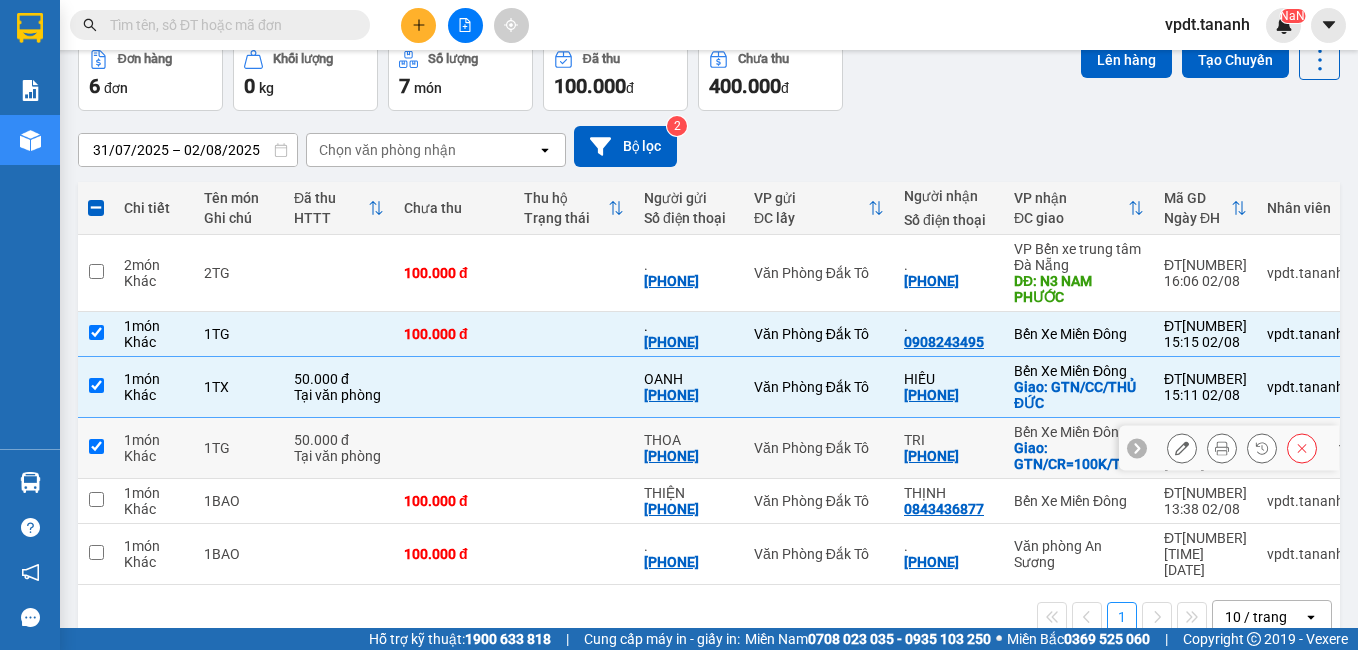 checkbox on "true" 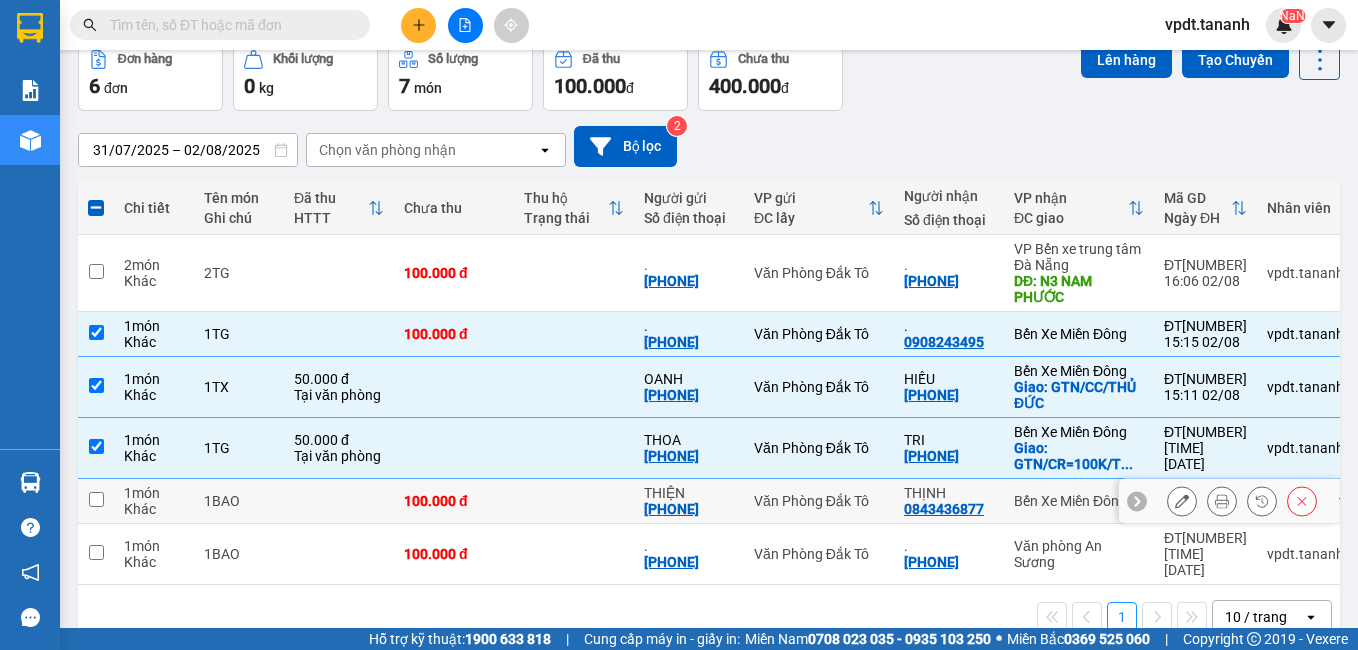 click at bounding box center (96, 499) 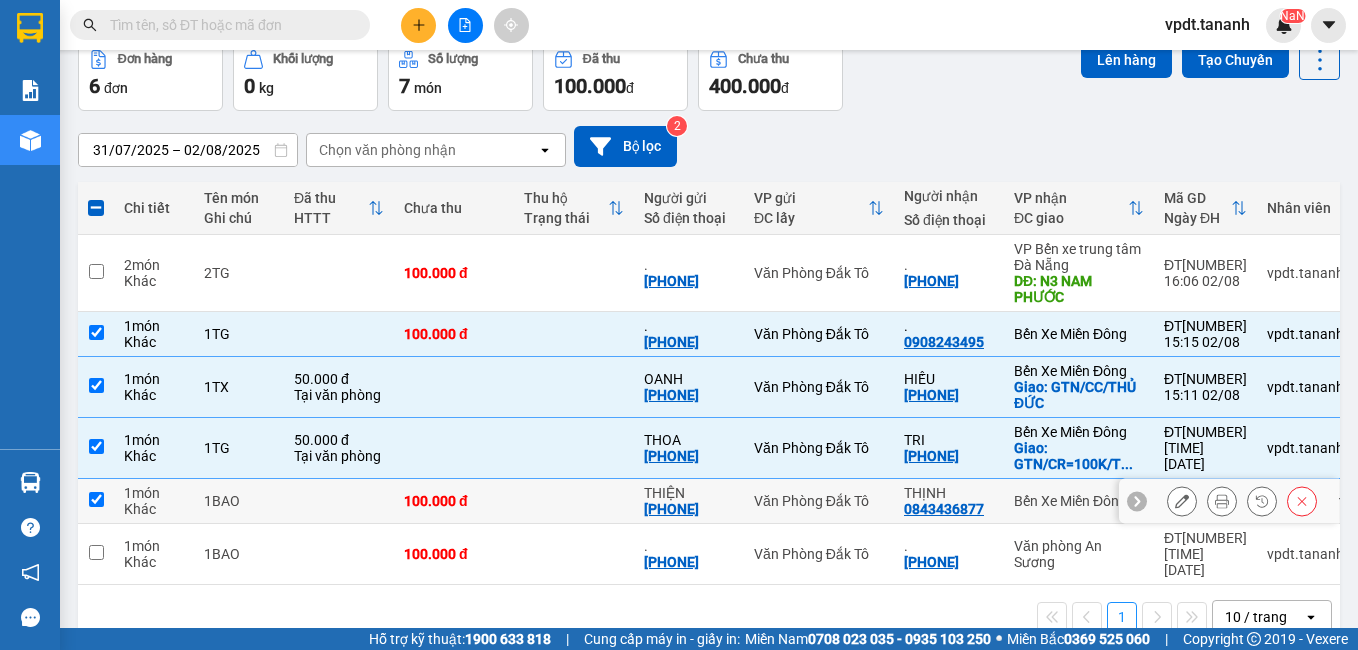 checkbox on "true" 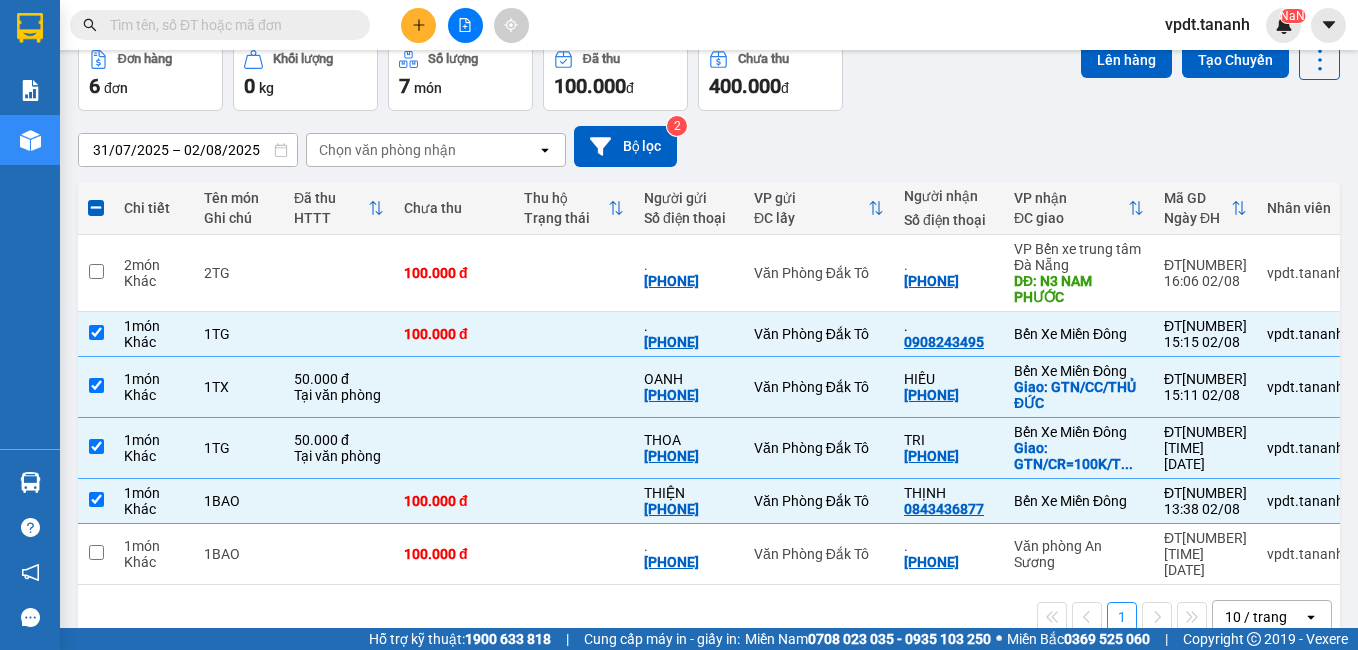 scroll, scrollTop: 0, scrollLeft: 0, axis: both 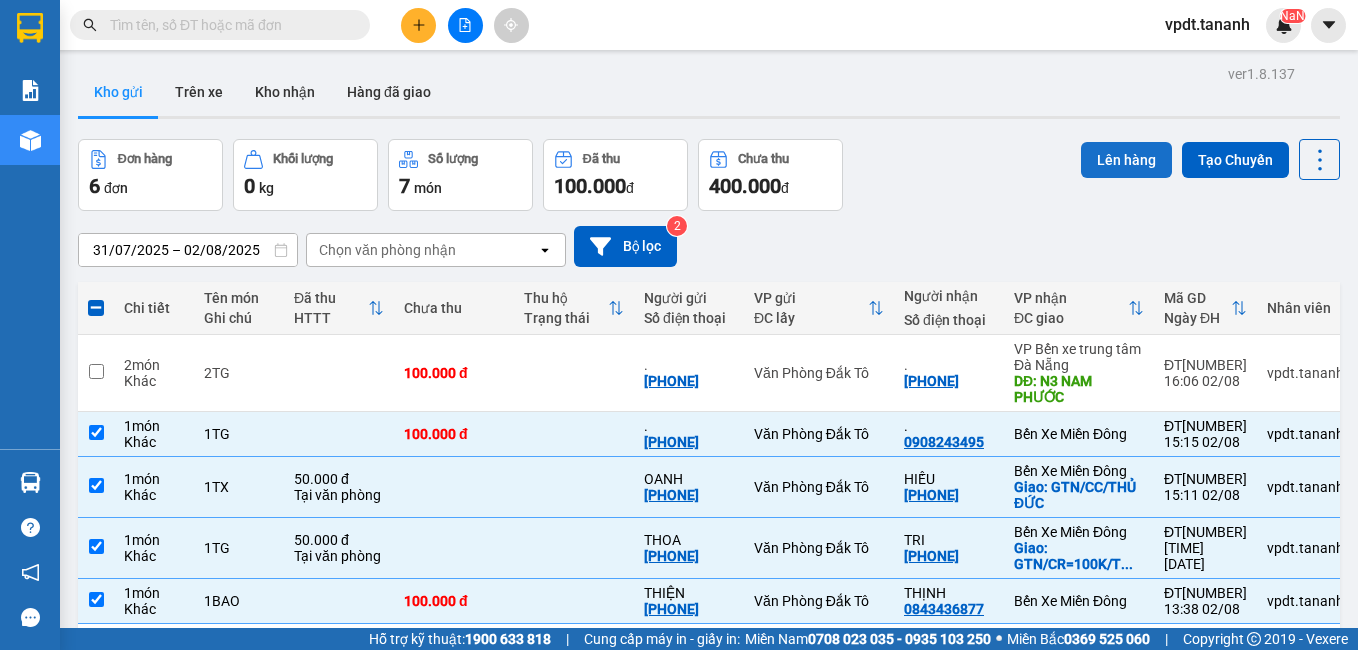 click on "Lên hàng" at bounding box center (1126, 160) 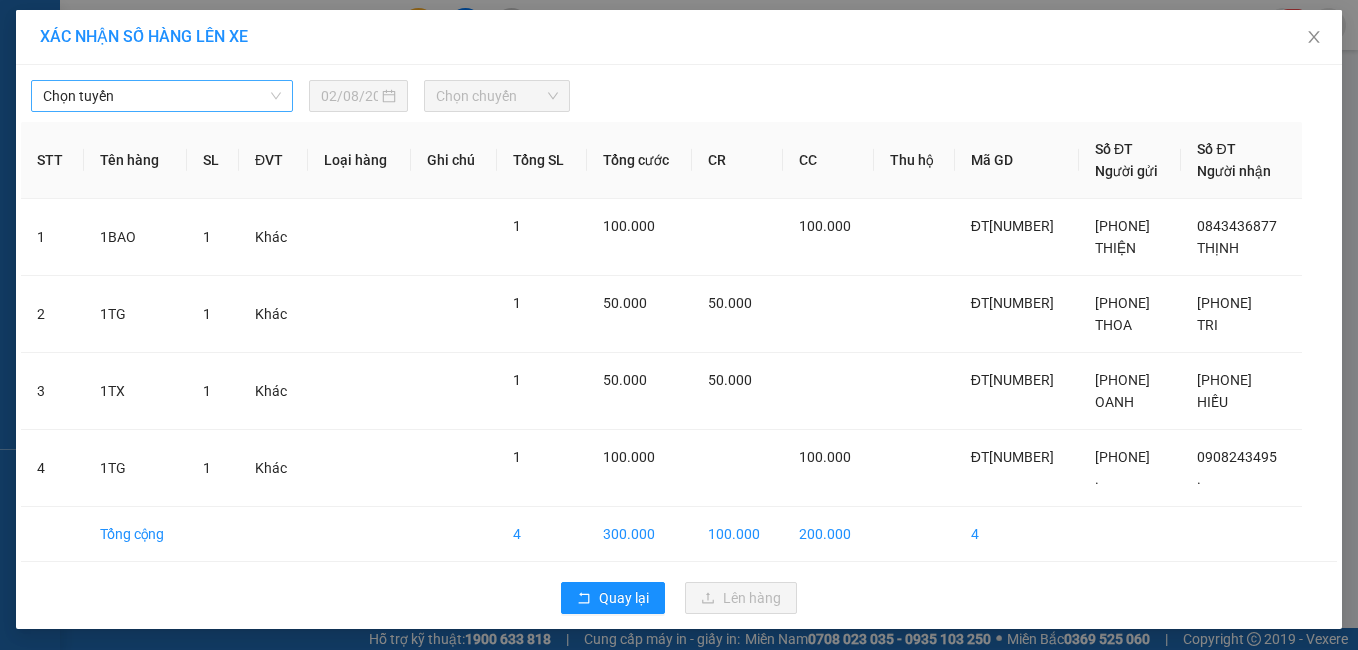 click on "Chọn tuyến" at bounding box center (162, 96) 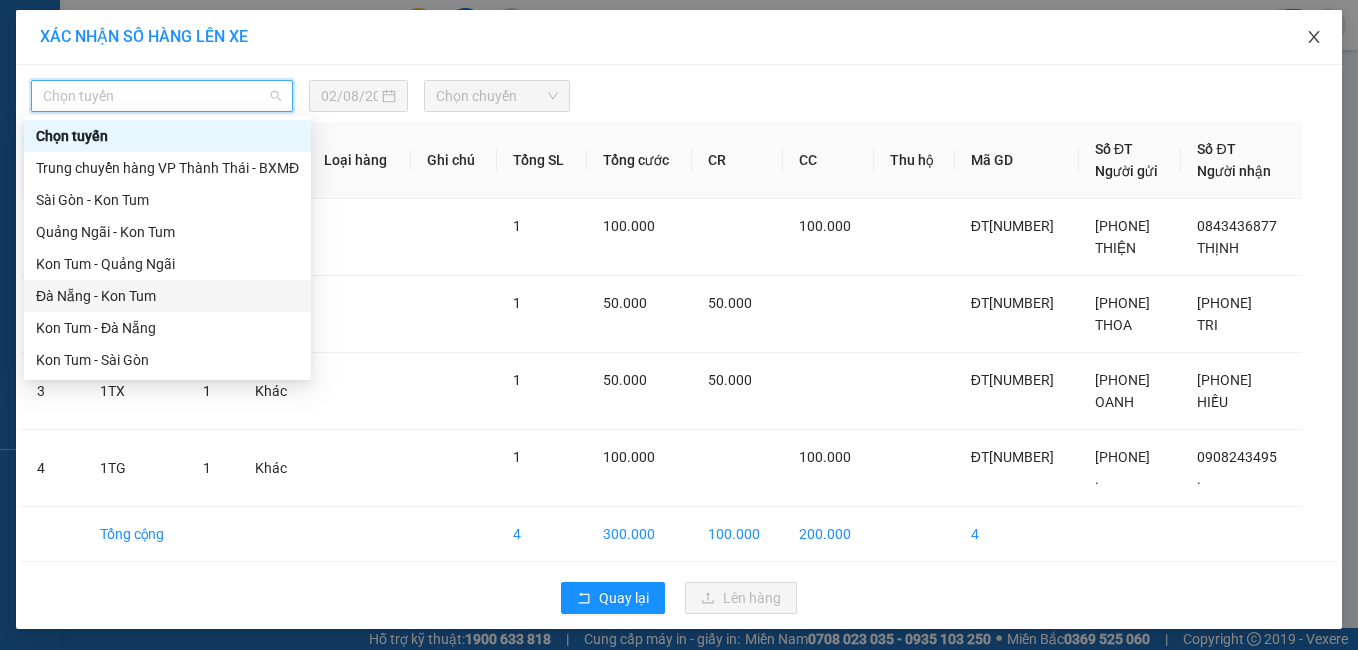 click 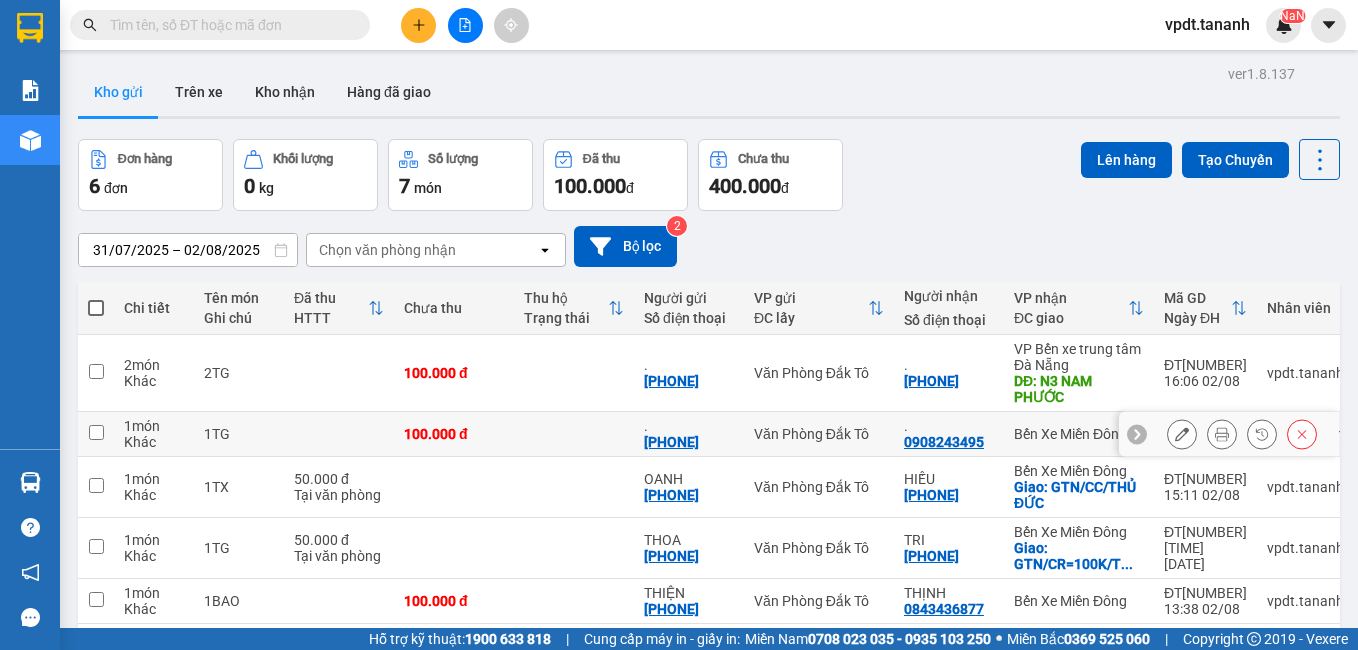 click at bounding box center [96, 432] 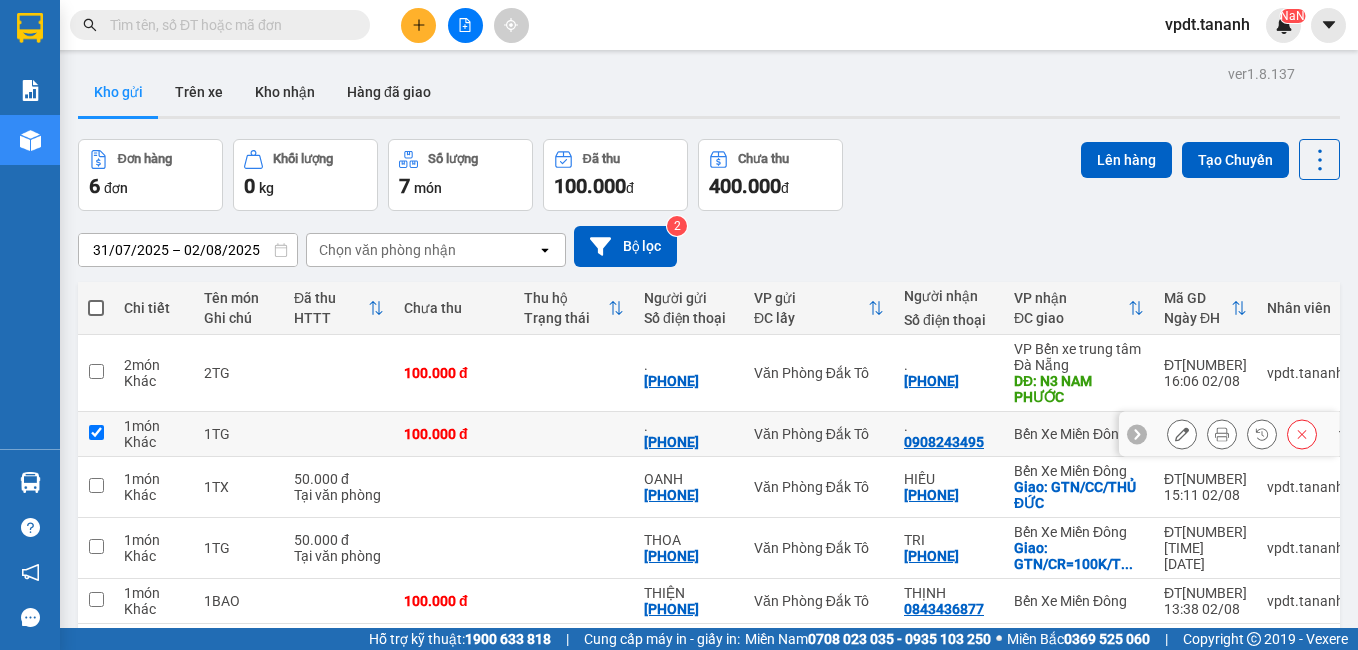 checkbox on "true" 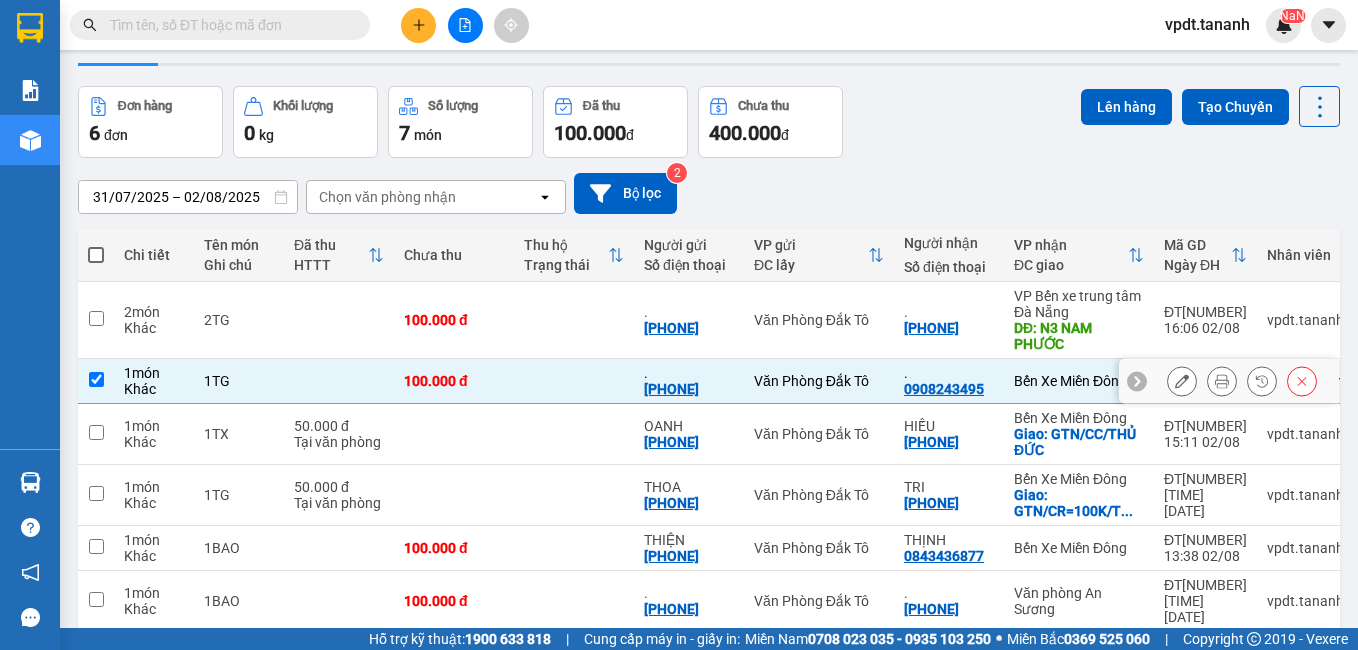 scroll, scrollTop: 100, scrollLeft: 0, axis: vertical 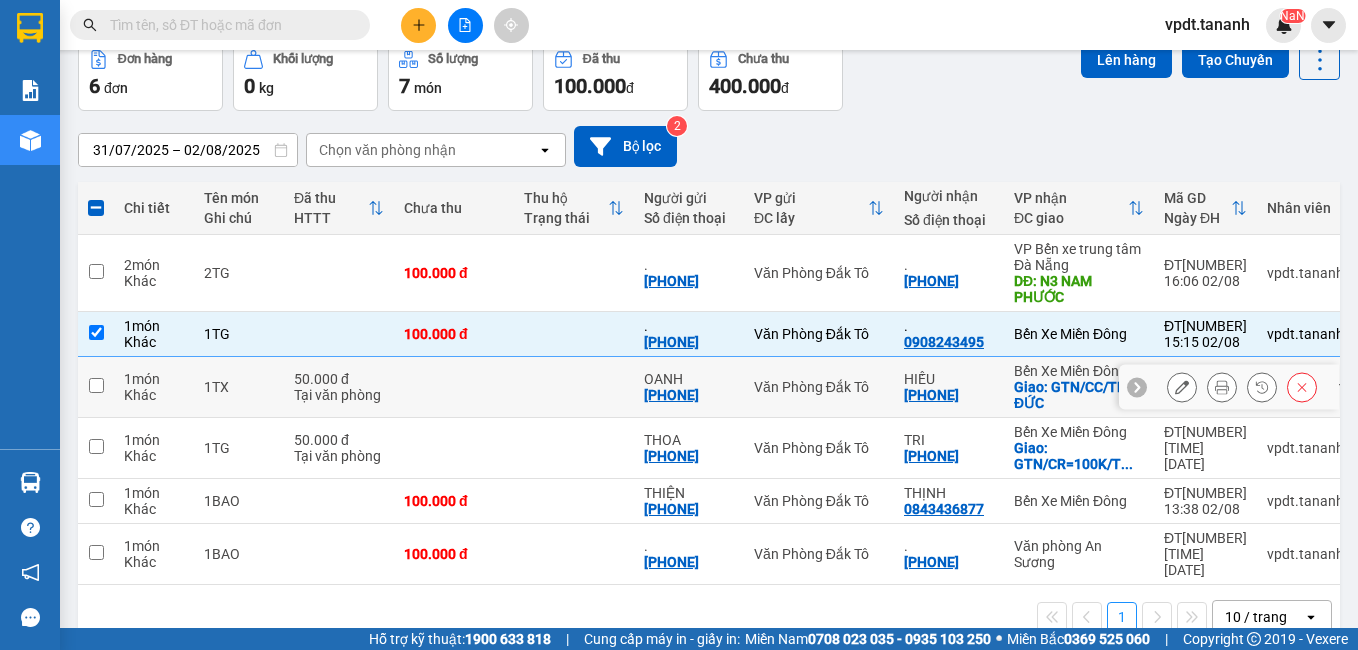 click at bounding box center [96, 385] 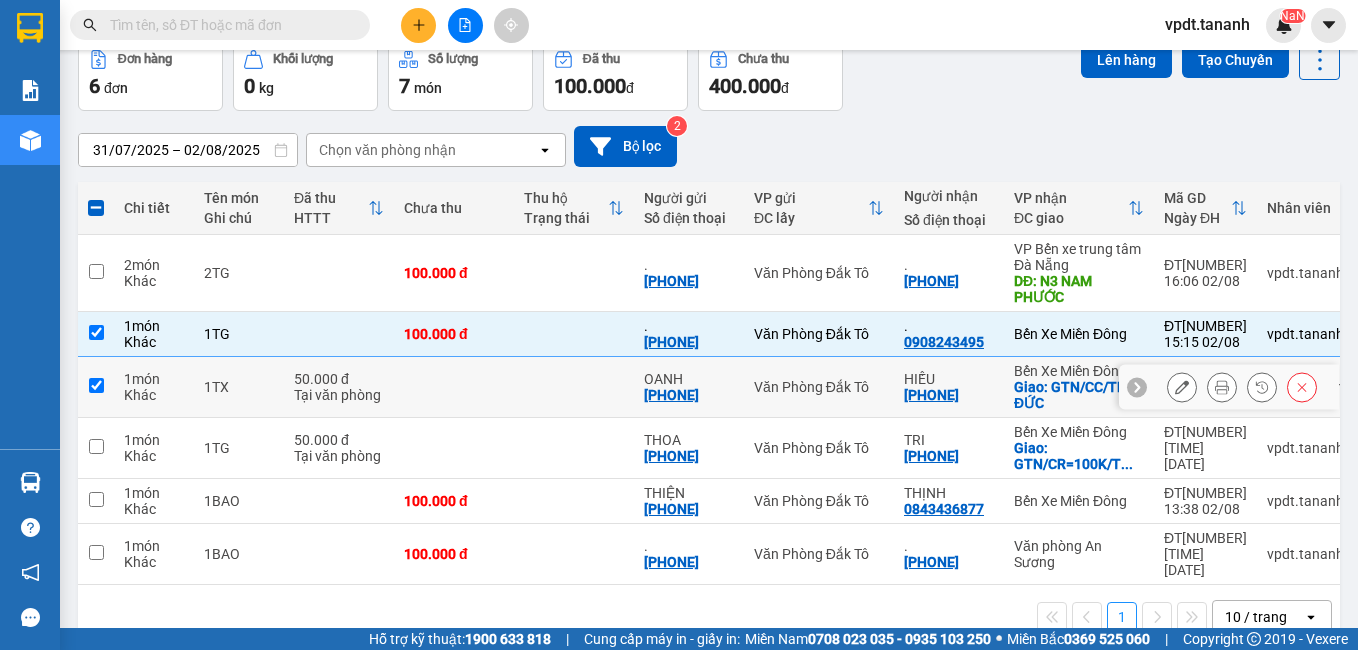 checkbox on "true" 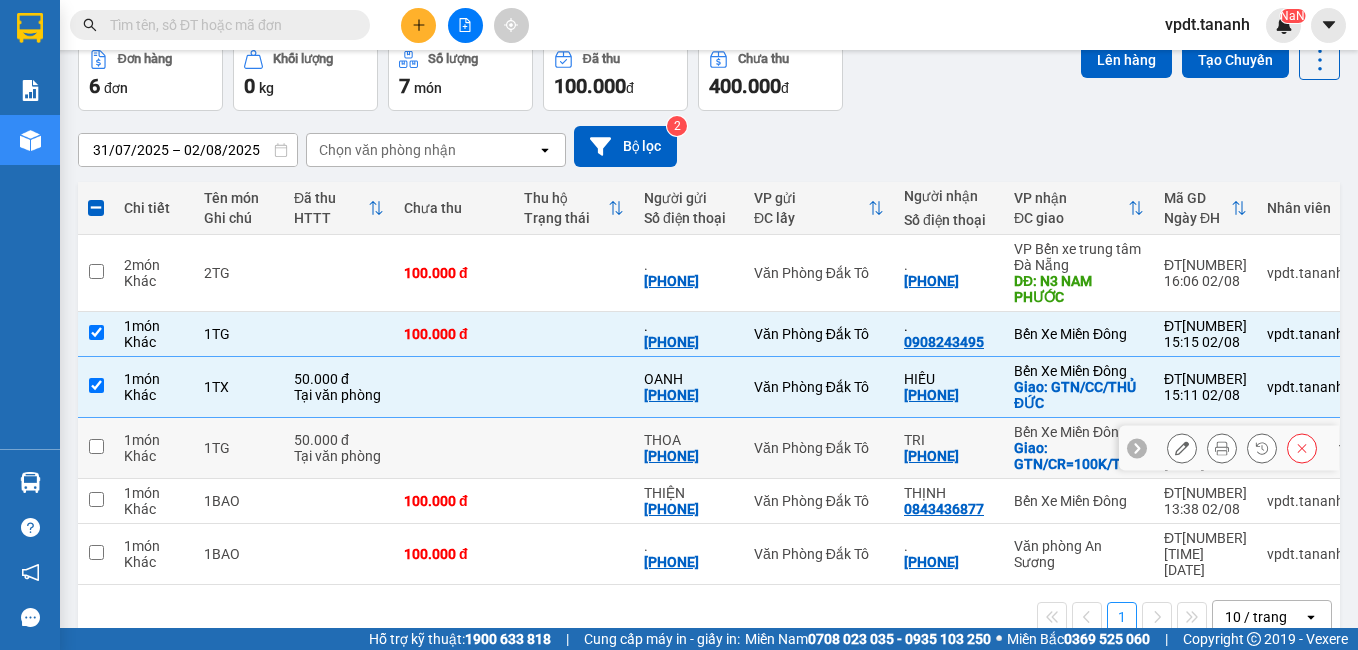 click at bounding box center (96, 446) 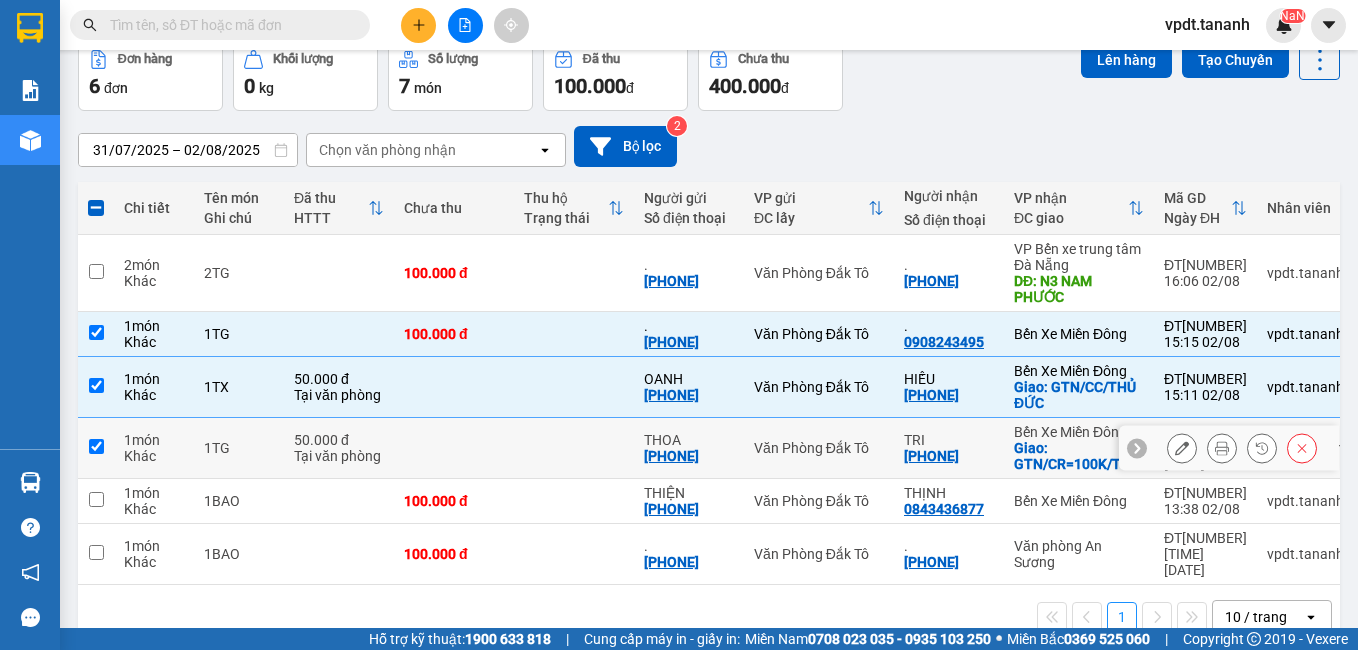 checkbox on "true" 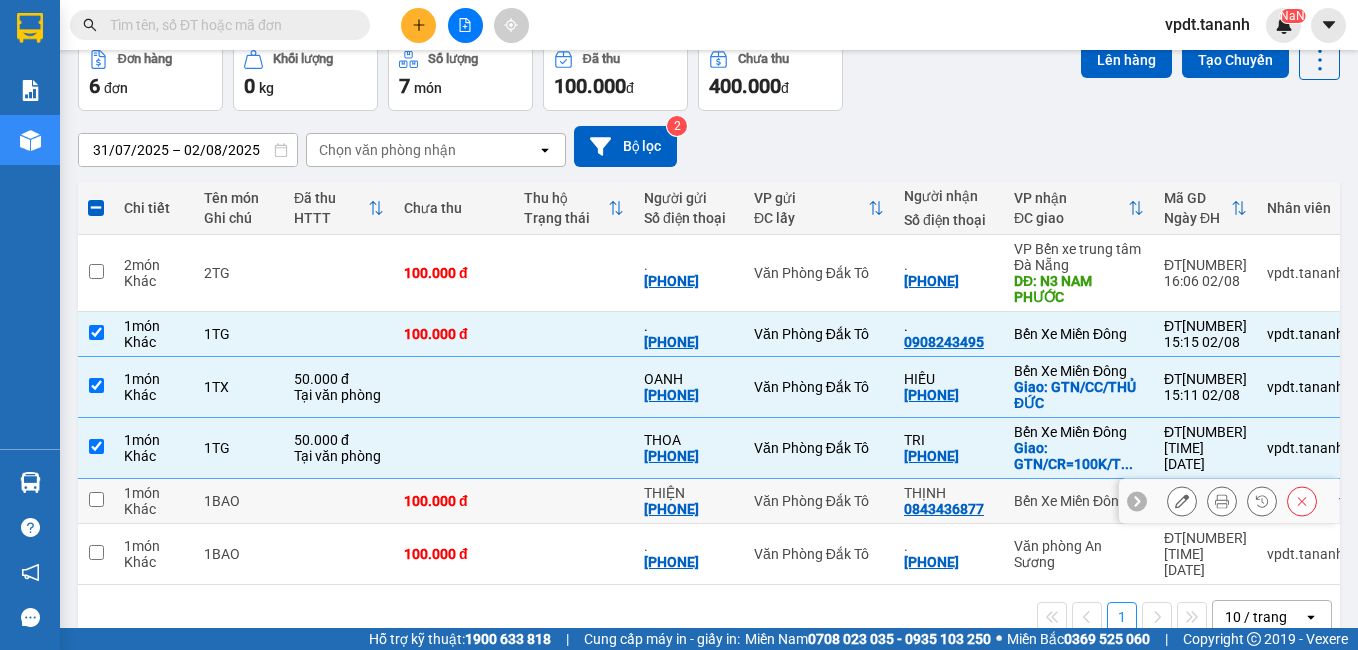 click at bounding box center (96, 499) 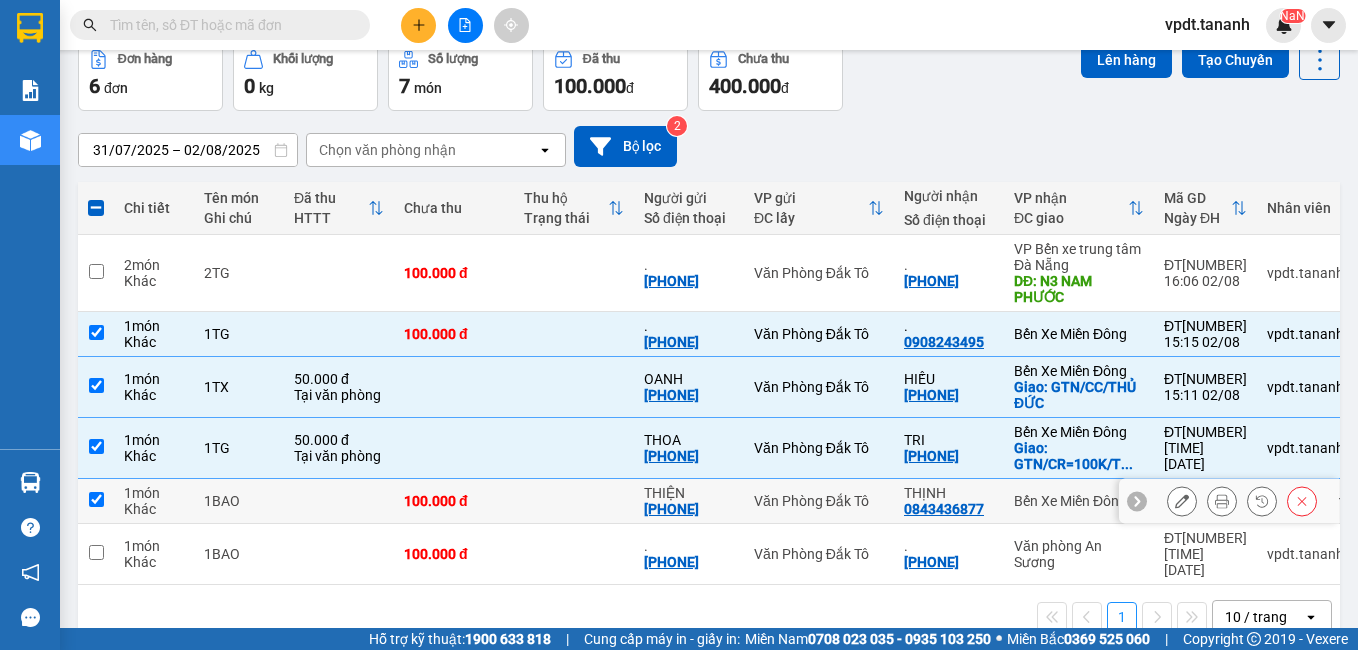 checkbox on "true" 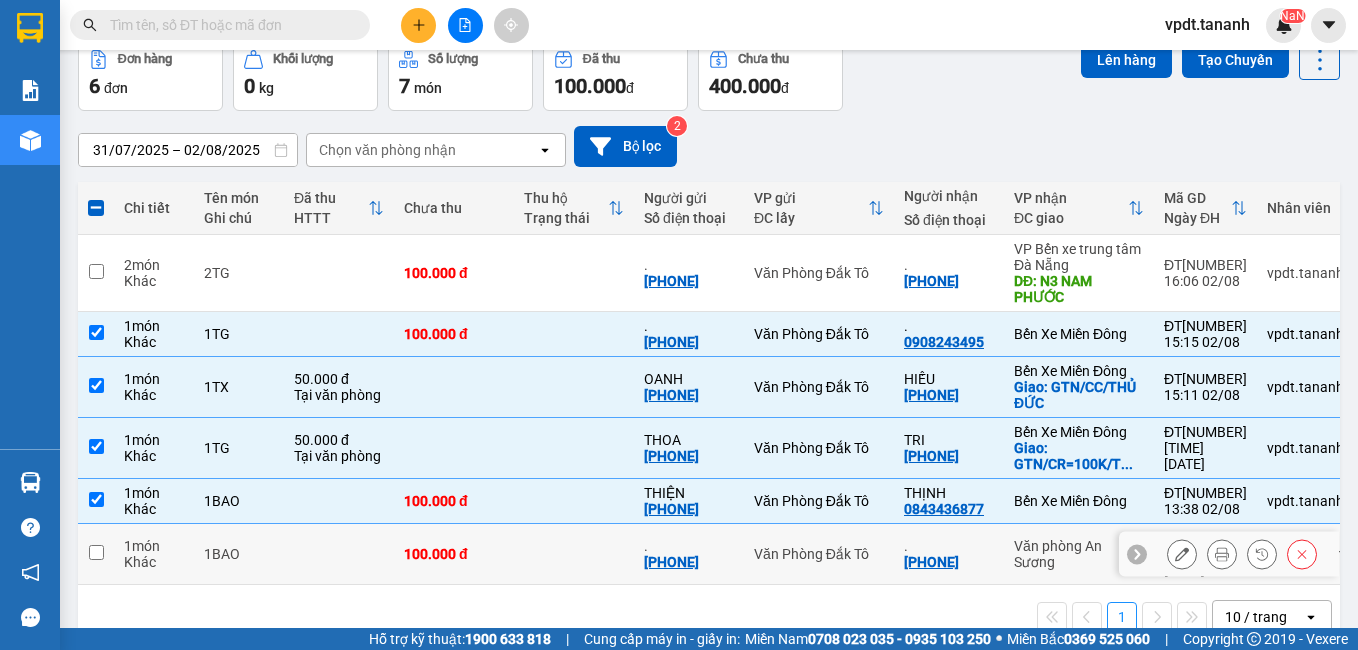 click at bounding box center [96, 552] 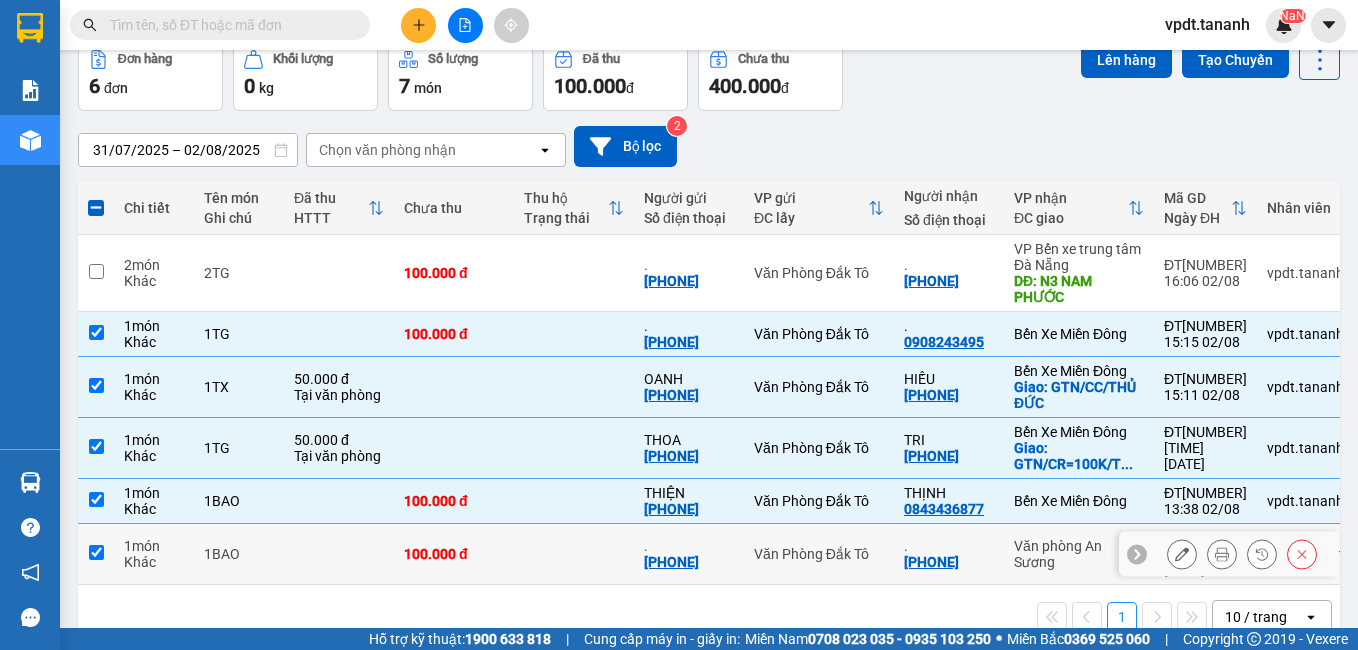 checkbox on "true" 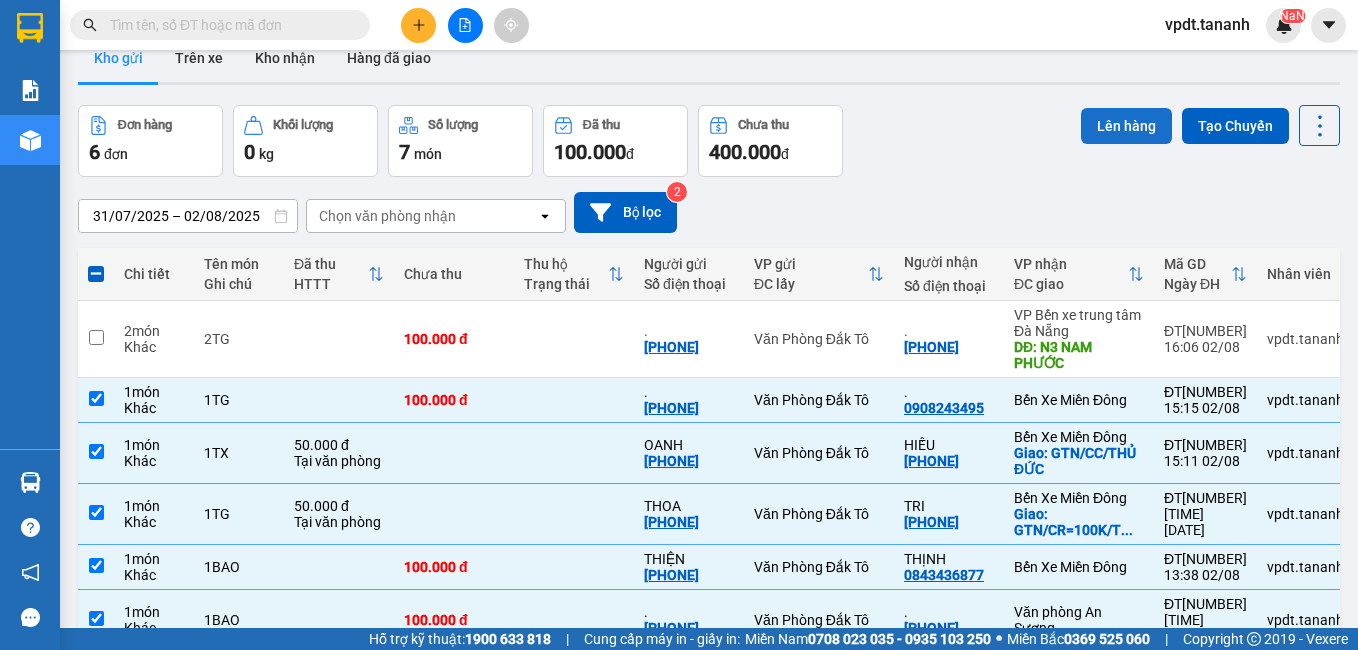 scroll, scrollTop: 0, scrollLeft: 0, axis: both 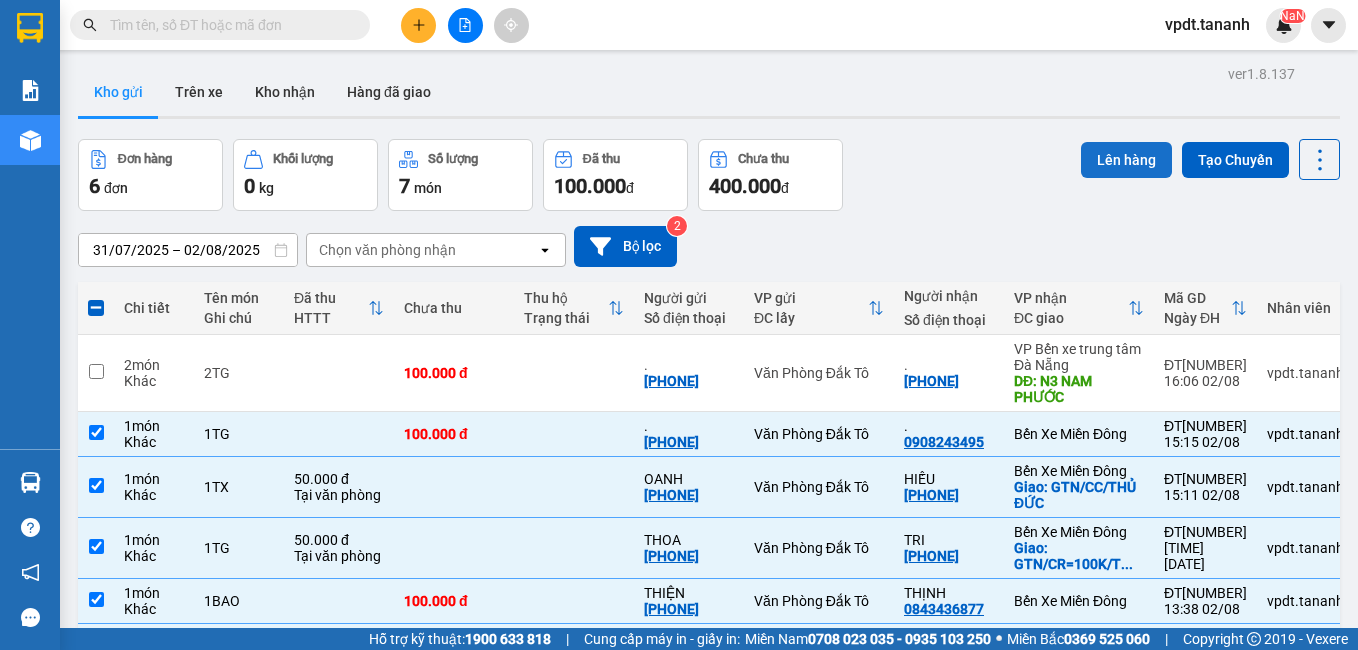 click on "Lên hàng" at bounding box center [1126, 160] 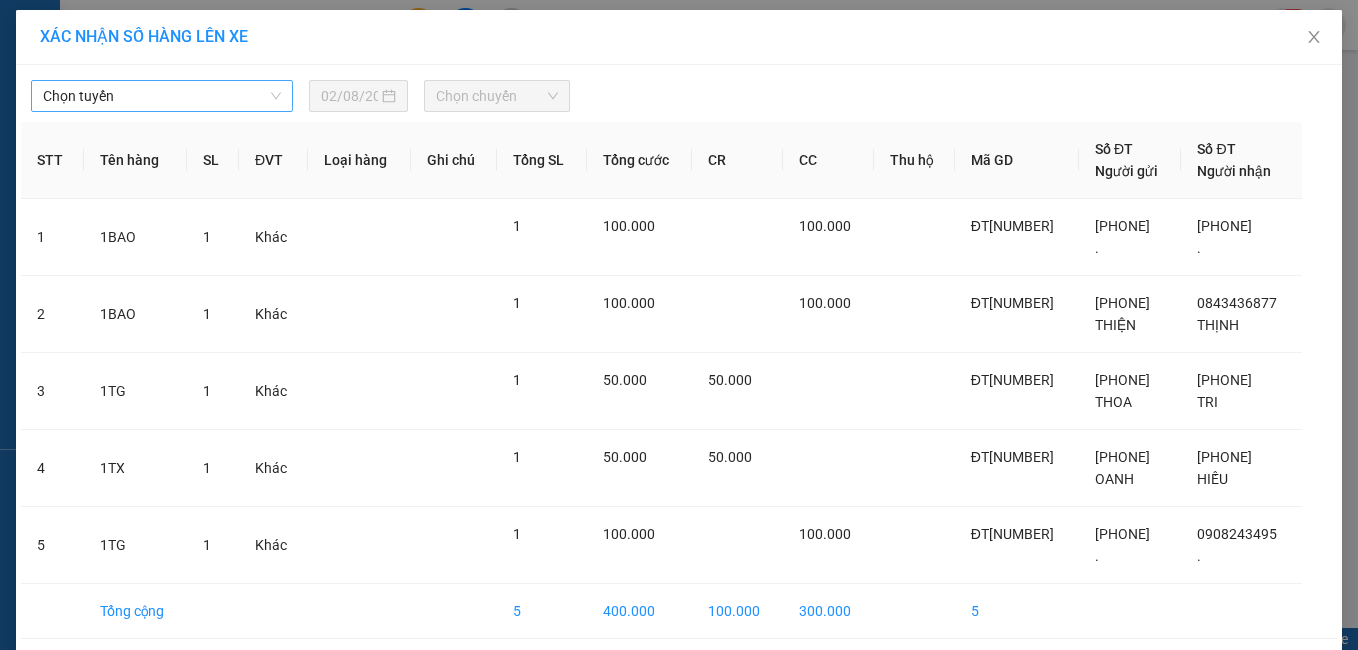 click on "Chọn tuyến" at bounding box center (162, 96) 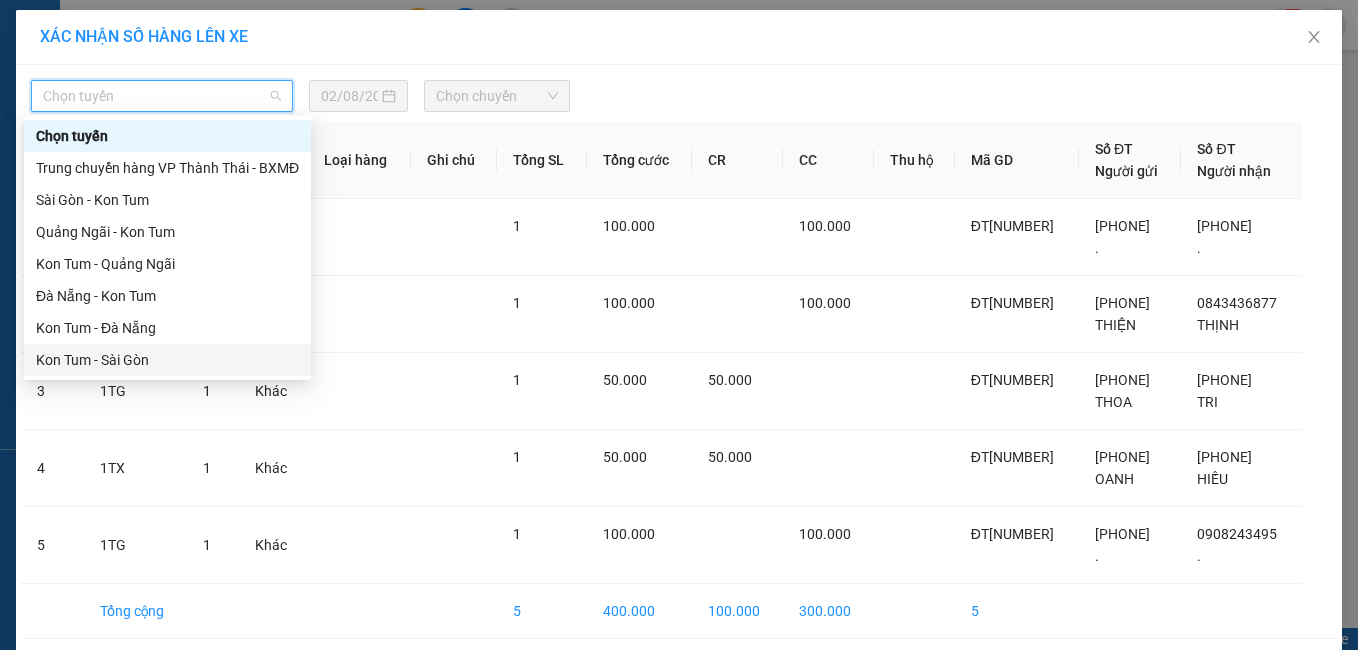 click on "Kon Tum - Sài Gòn" at bounding box center (167, 360) 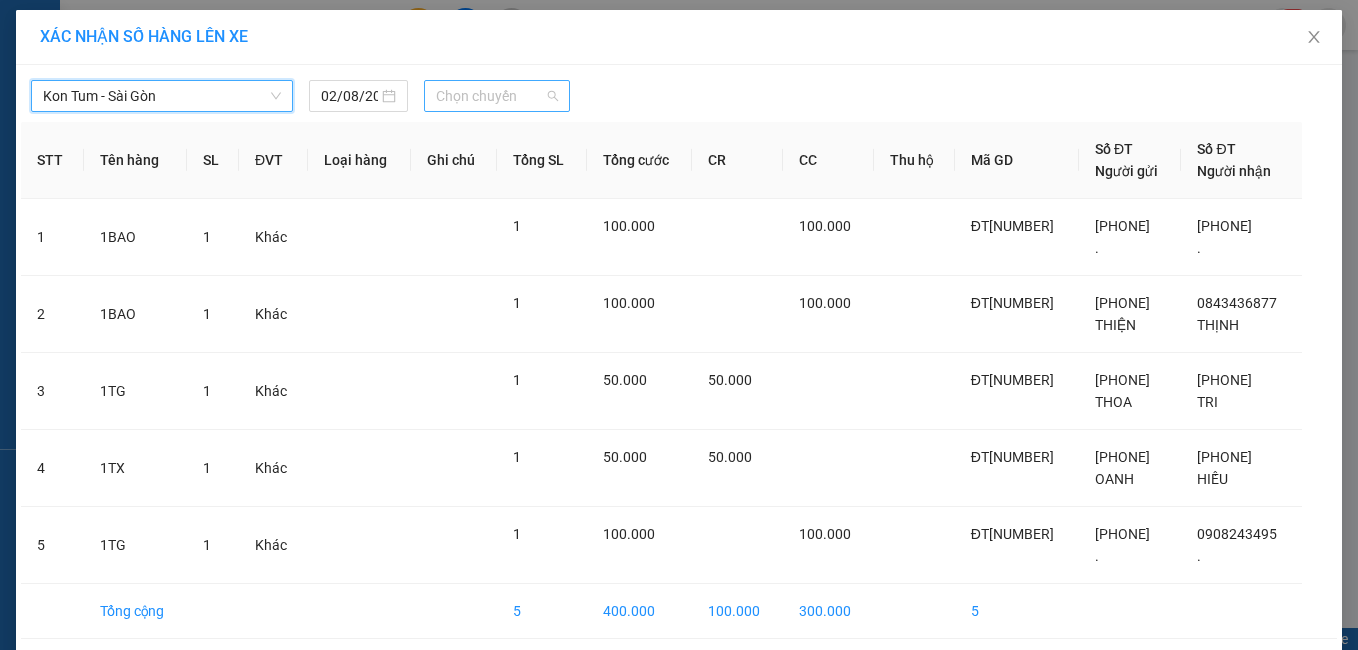 click on "Chọn chuyến" at bounding box center (497, 96) 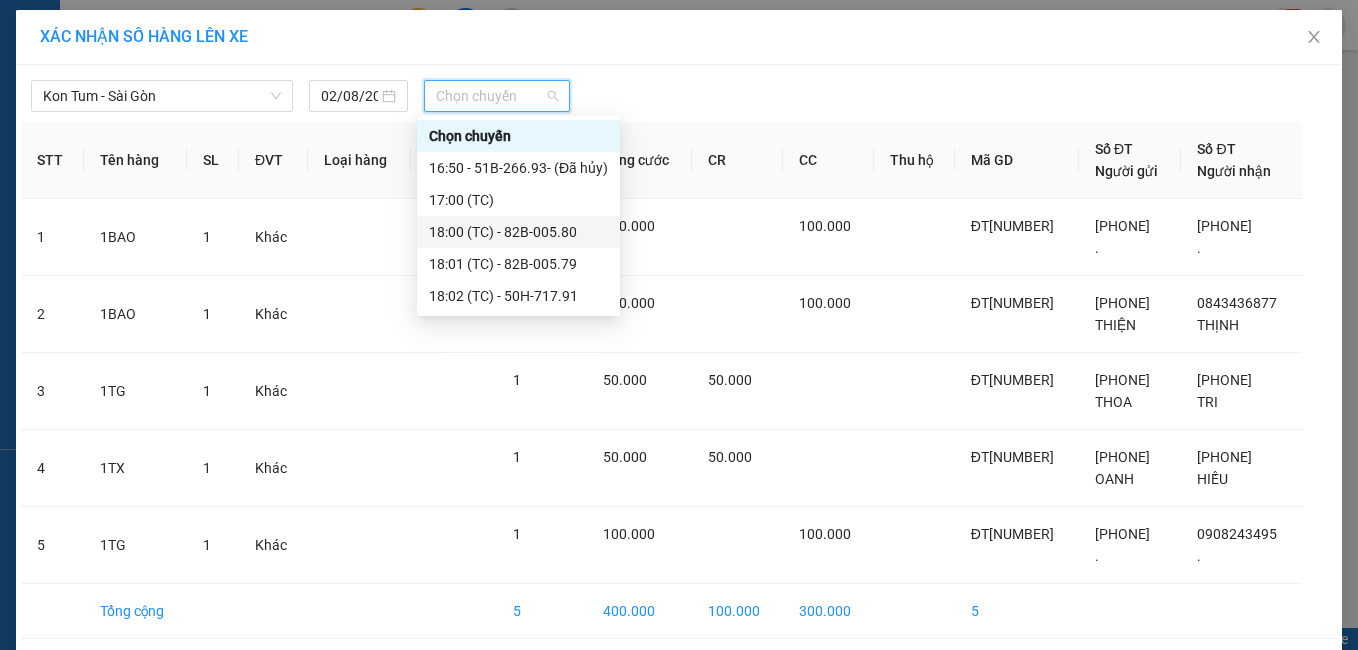 click on "[TIME] (TC) - [PLATE]" at bounding box center (518, 232) 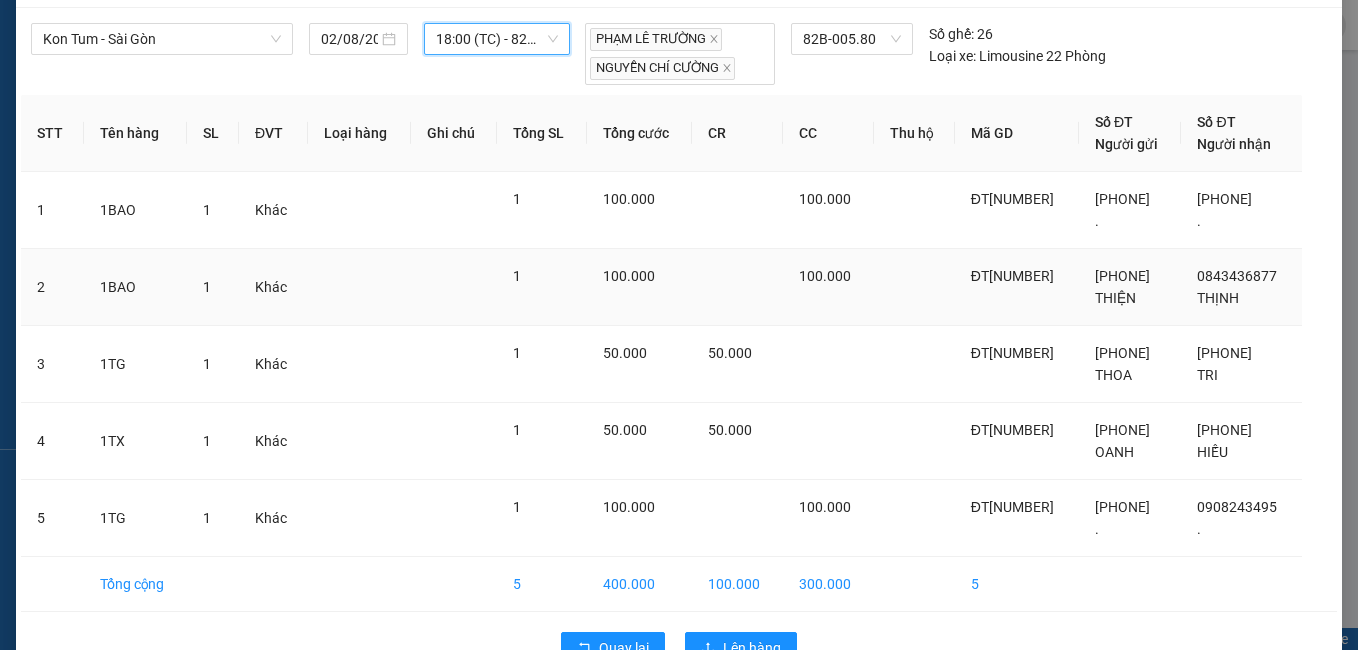 scroll, scrollTop: 110, scrollLeft: 0, axis: vertical 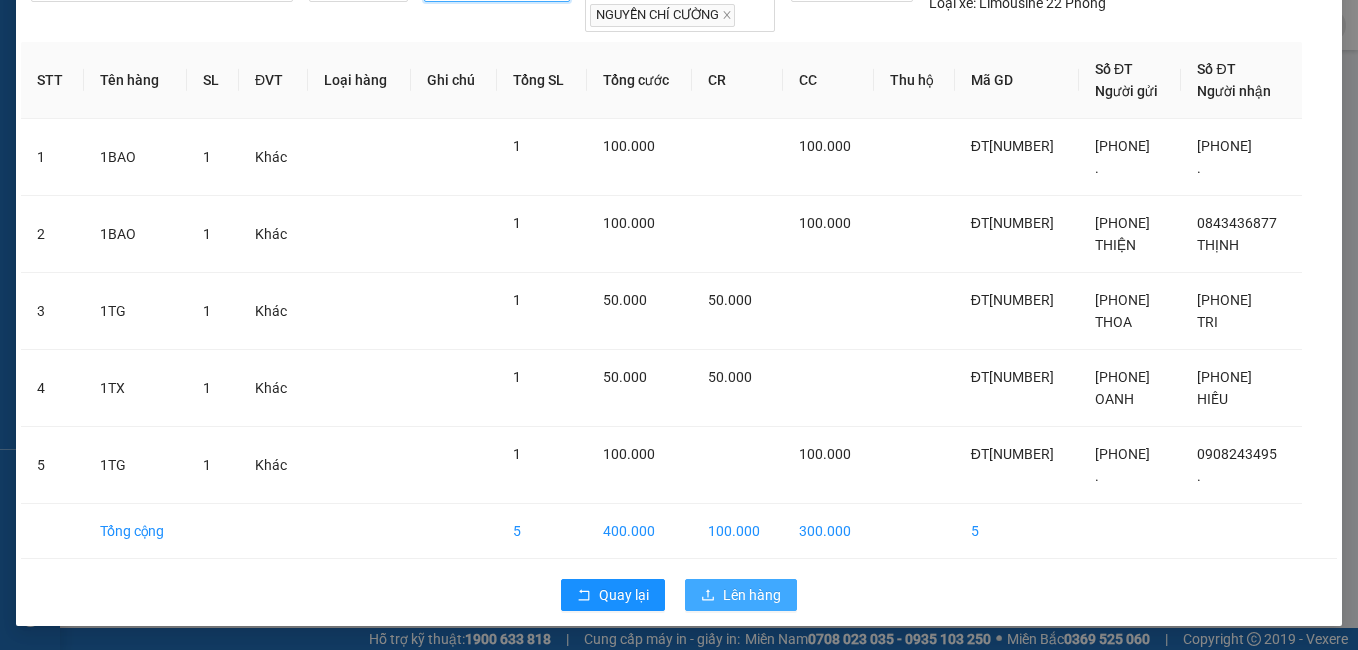 click on "Lên hàng" at bounding box center [752, 595] 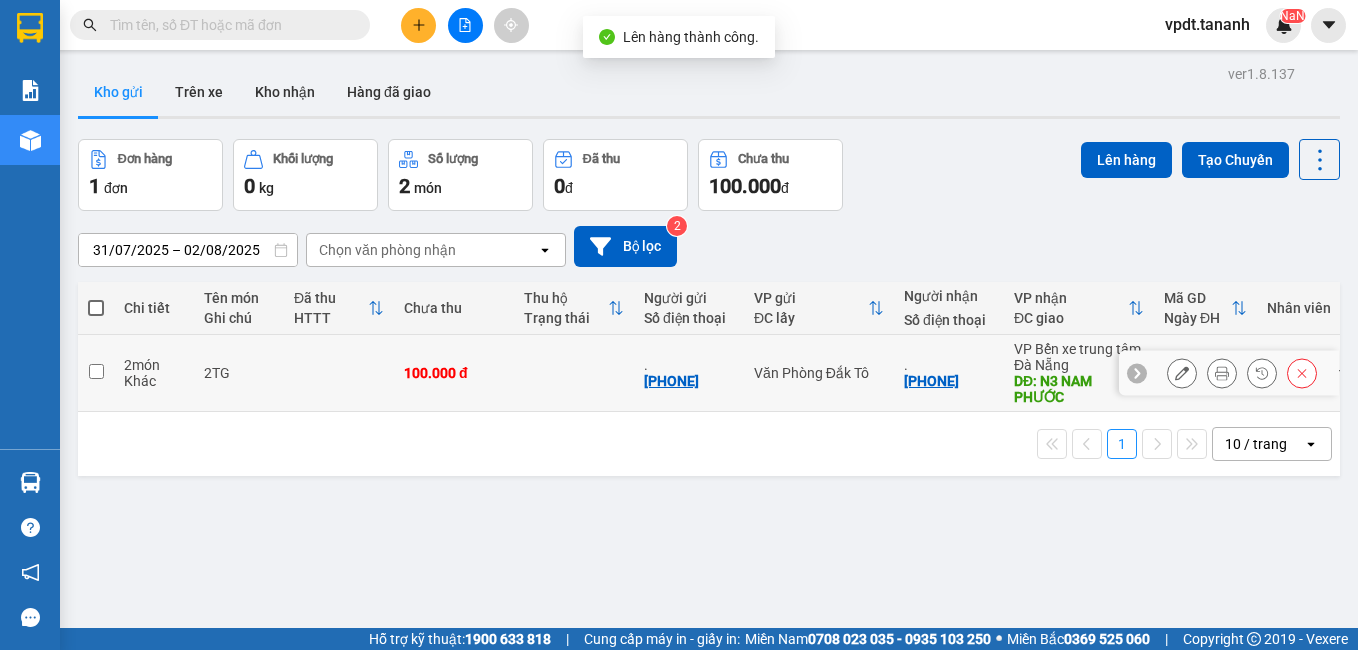click at bounding box center [96, 371] 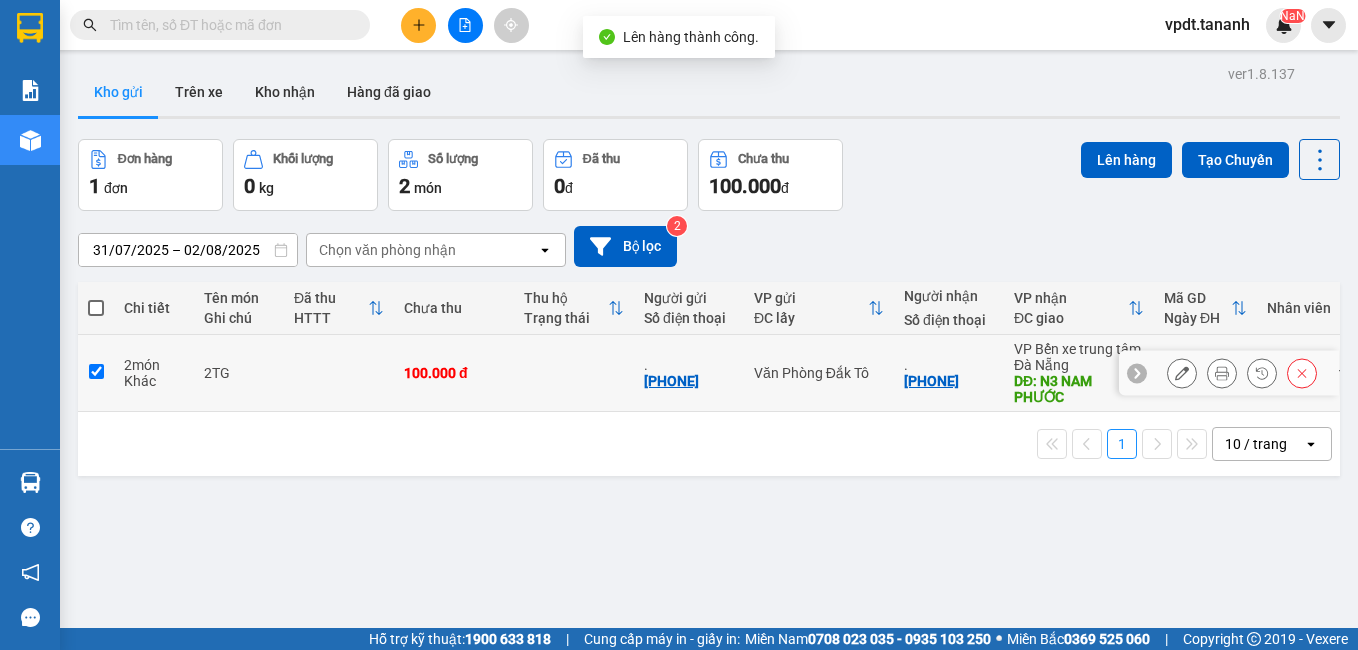 checkbox on "true" 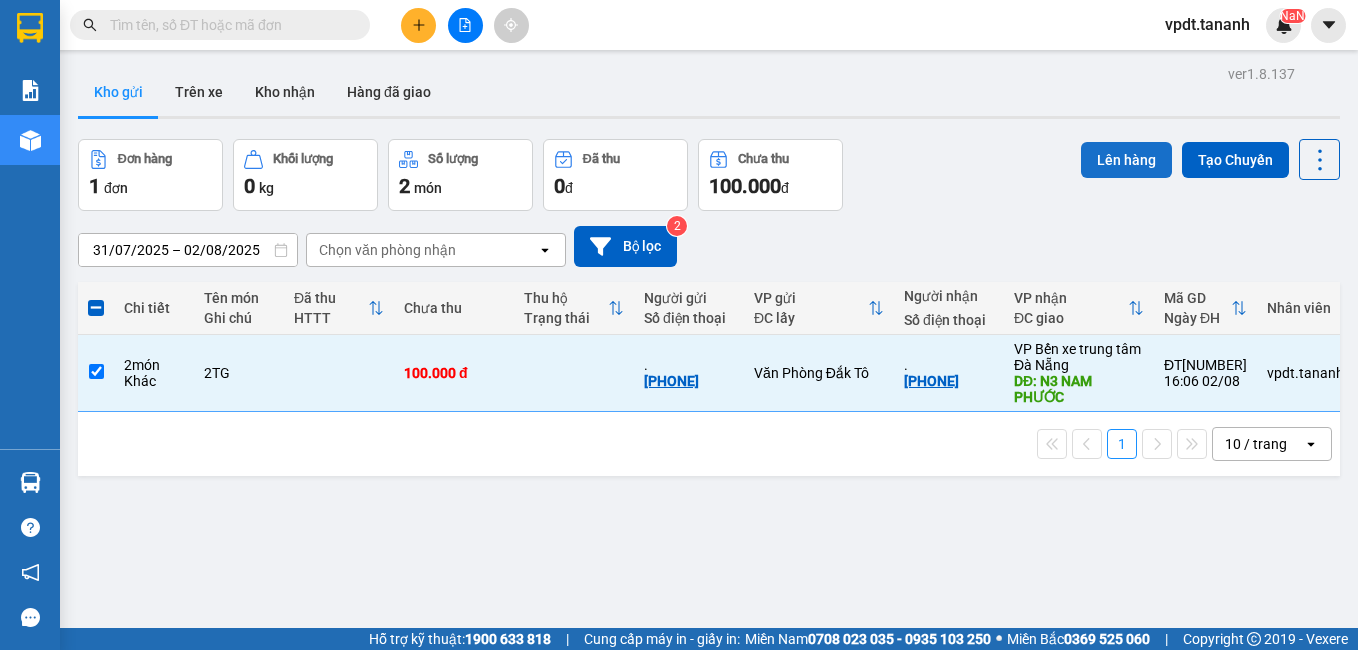 click on "Lên hàng" at bounding box center [1126, 160] 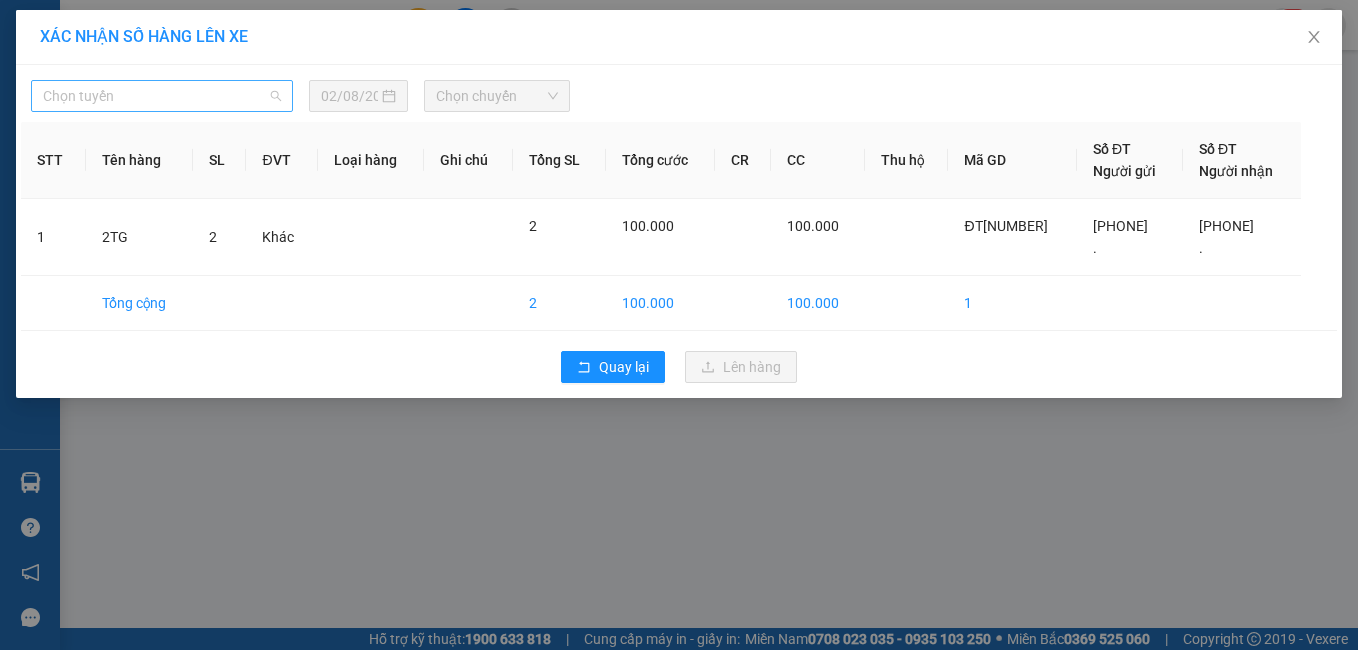 click on "Chọn tuyến" at bounding box center [162, 96] 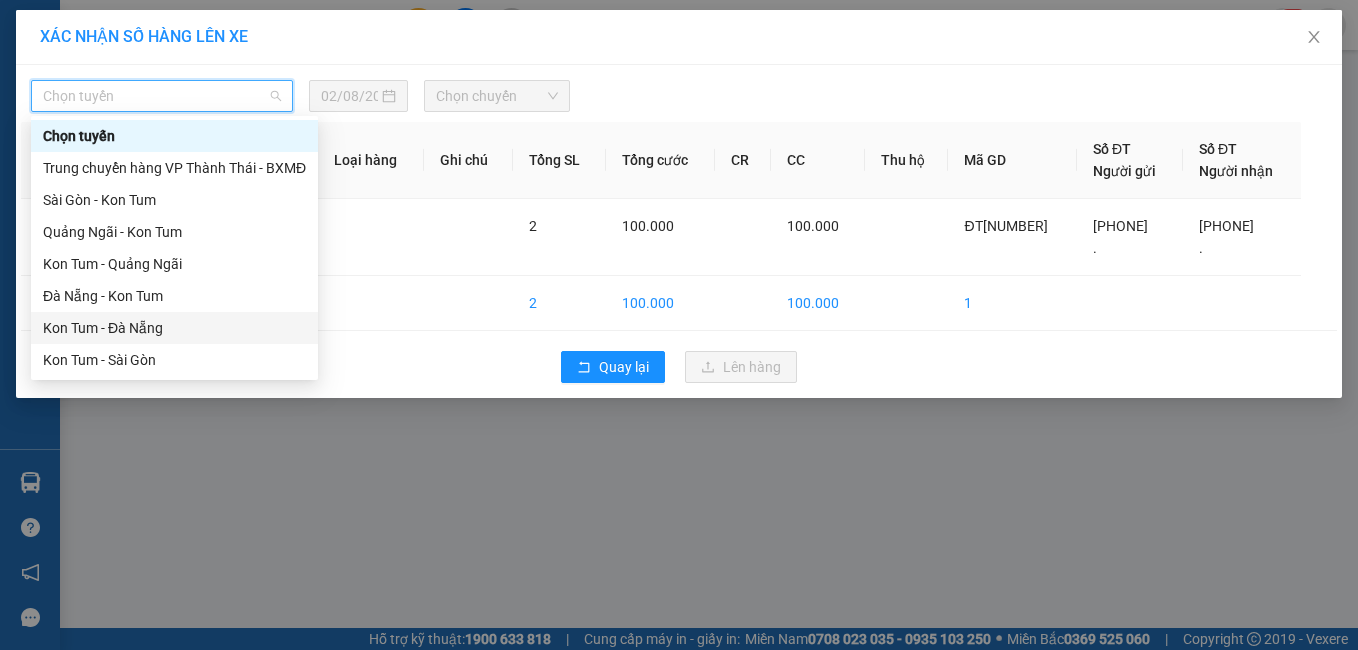 click on "Kon Tum - Đà Nẵng" at bounding box center (174, 328) 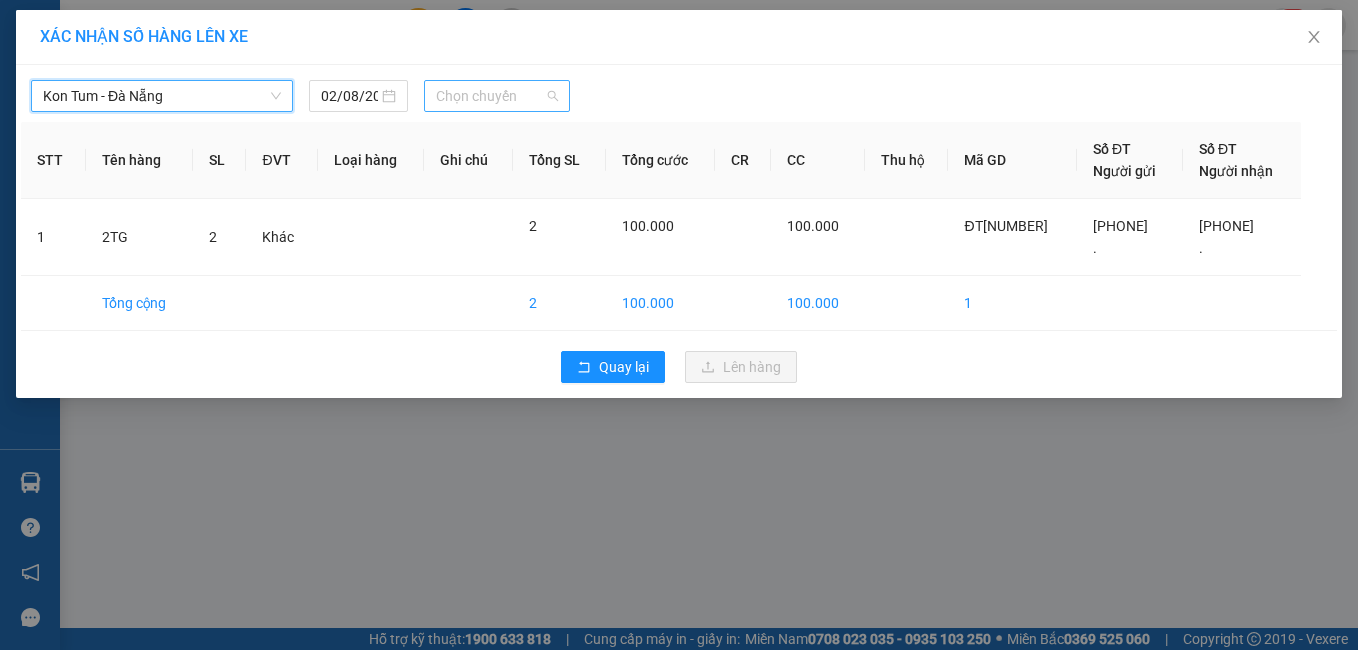 click on "Chọn chuyến" at bounding box center [497, 96] 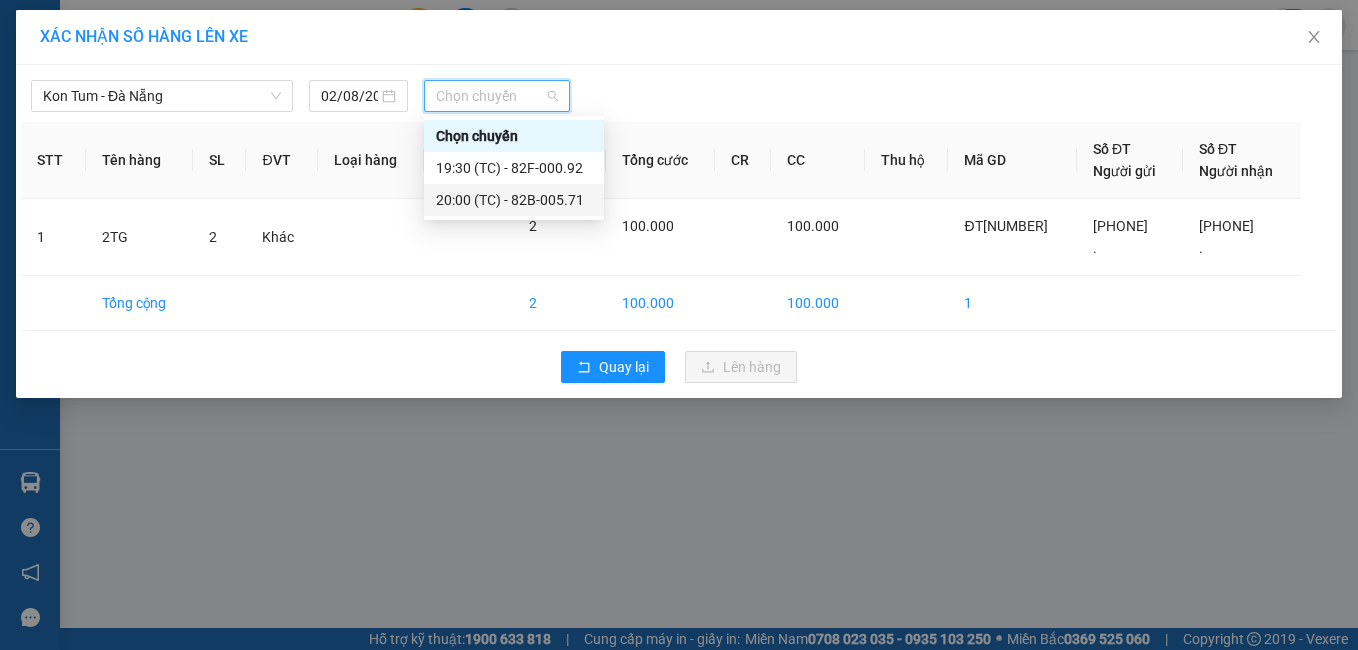 click on "20:00   (TC)   - 82B-005.71" at bounding box center [514, 200] 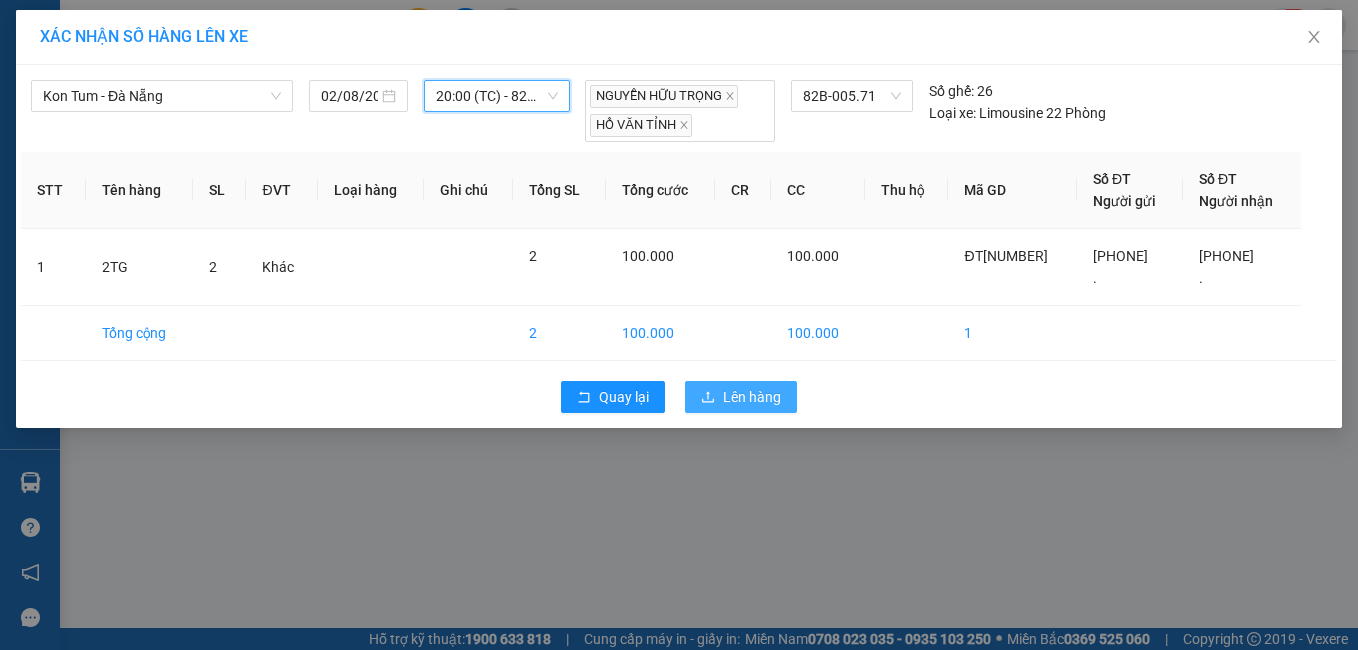click on "Lên hàng" at bounding box center [752, 397] 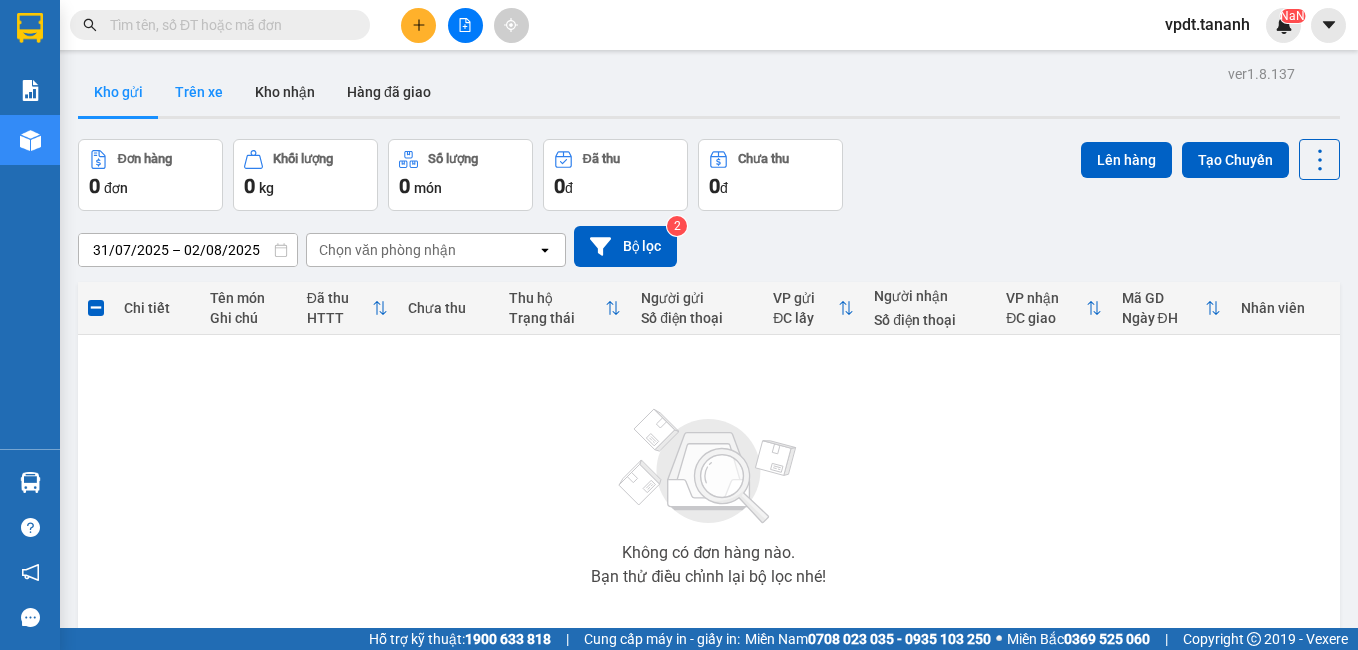 click on "Trên xe" at bounding box center [199, 92] 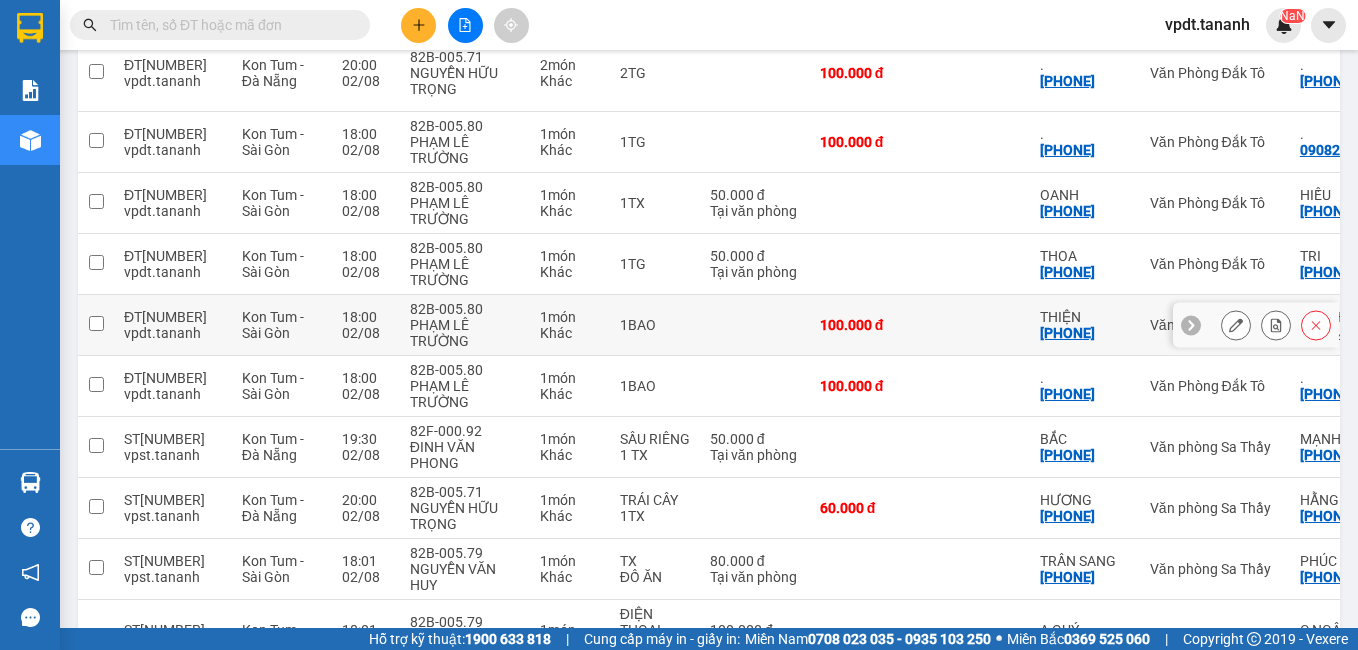 scroll, scrollTop: 0, scrollLeft: 0, axis: both 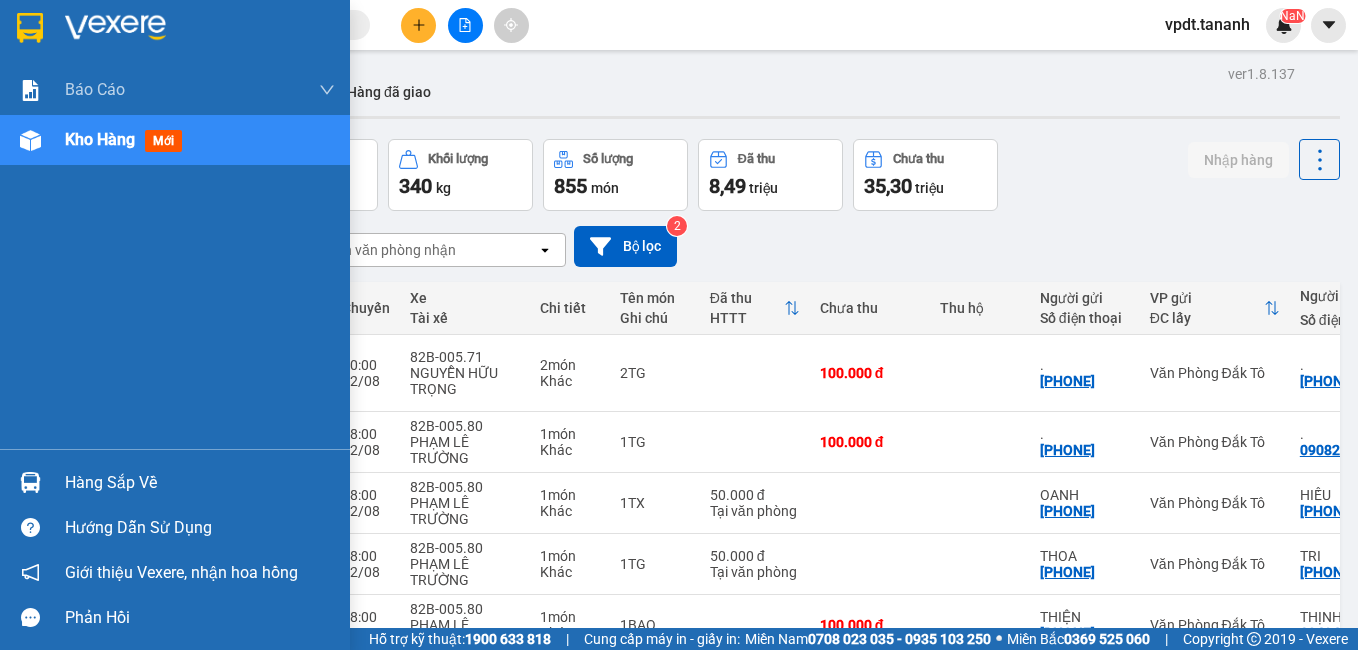 click at bounding box center (30, 482) 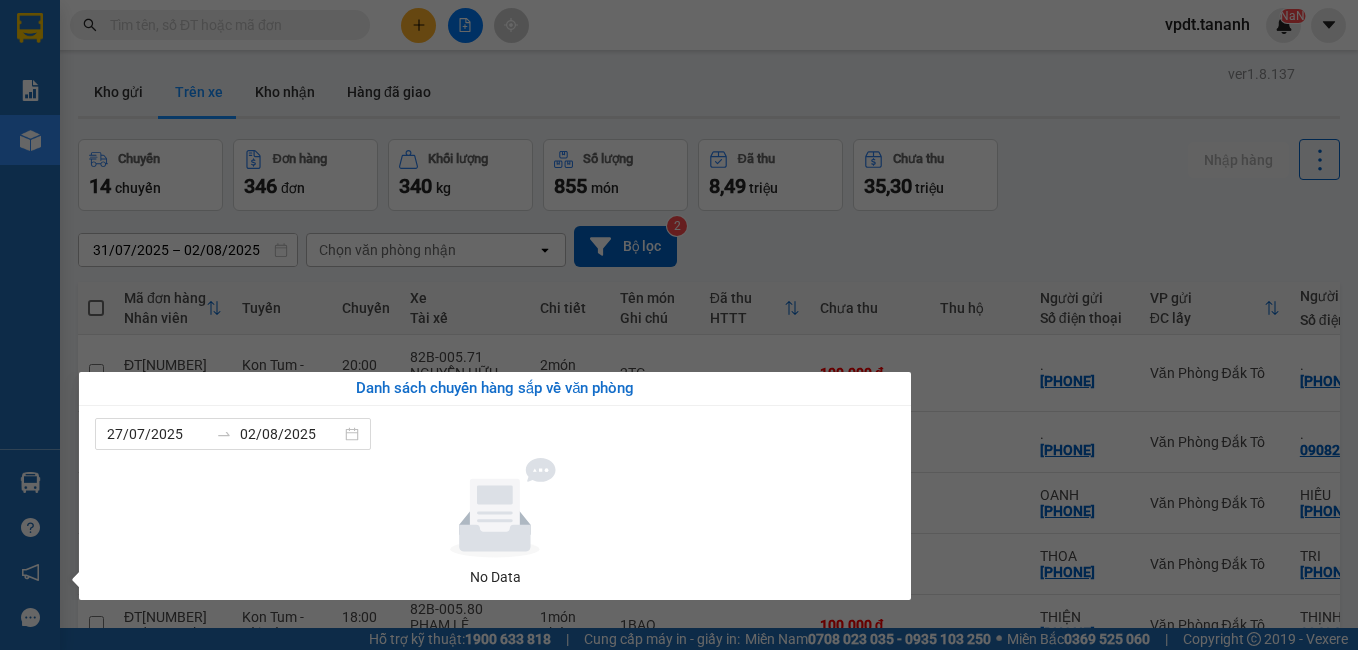 click on "Kết quả tìm kiếm ( 0 )Bộ lọc No Data vpdt.tananh NaN Báo cáo Báo cáo dòng tiền (nhân viên) - chỉ tính tiền mặt Doanh số tạo đơn theo VP gửi (nhân viên) Kho hàng mới Hàng sắp về Hướng dẫn sử dụng Giới thiệu Vexere, nhận hoa hồng Phản hồi Phần mềm hỗ trợ bạn tốt chứ? ver 1.8.137 Kho gửi Trên xe Kho nhận Hàng đã giao Chuyến 14 chuyến Đơn hàng 346 đơn Khối lượng 340 kg Số lượng 855 món Đã thu 8,49 triệu Chưa thu 35,30 triệu Nhập hàng [DATE] – [DATE] Press the down arrow key to interact with the calendar and select a date. Press the escape button to close the calendar. Selected date range is from [DATE] to [DATE]. Chọn văn phòng nhận open Bộ lọc 2 Mã đơn hàng Nhân viên Tuyến Chuyến Xe Tài xế Chi tiết Tên món Ghi chú Đã thu HTTT Chưa thu Thu hộ Người gửi Số điện thoại VP gửi ĐC lấy Người nhận VP nhận ĐC giao" at bounding box center [679, 325] 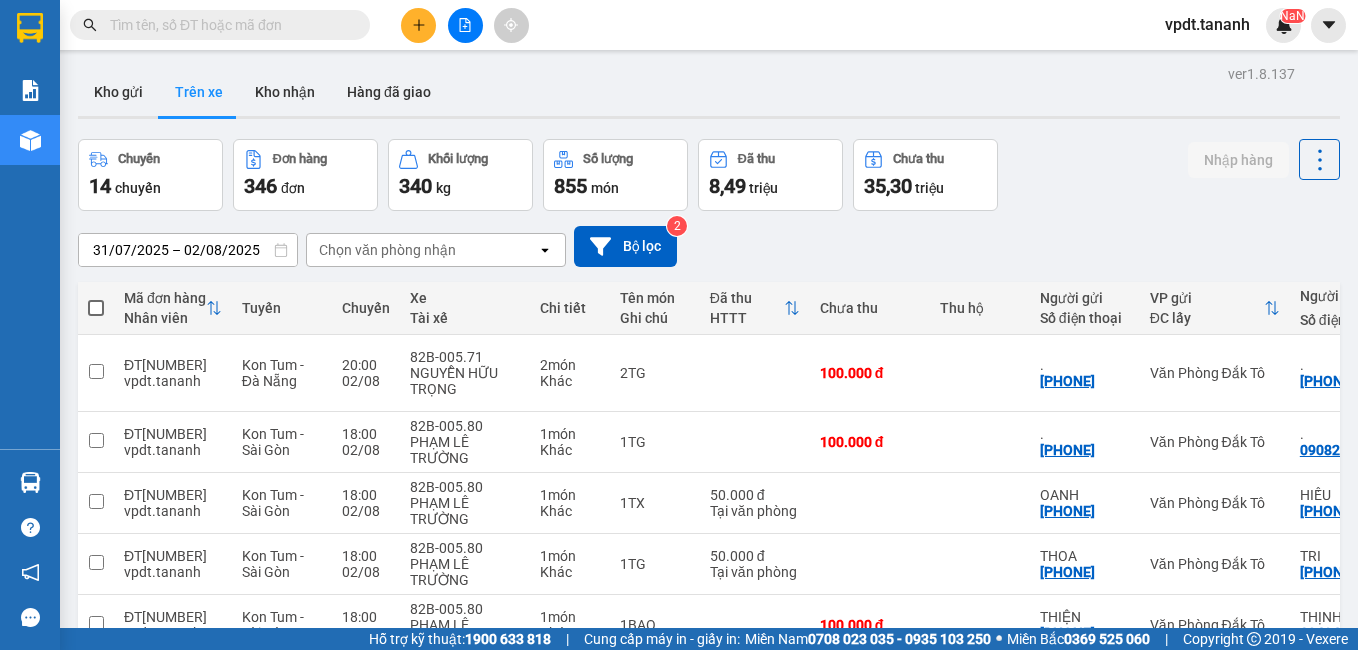 click on "Chuyến 14 chuyến Đơn hàng 346 đơn Khối lượng 340 kg Số lượng 855 món Đã thu 8,49 triệu Chưa thu 35,30 triệu Nhập hàng" at bounding box center [709, 175] 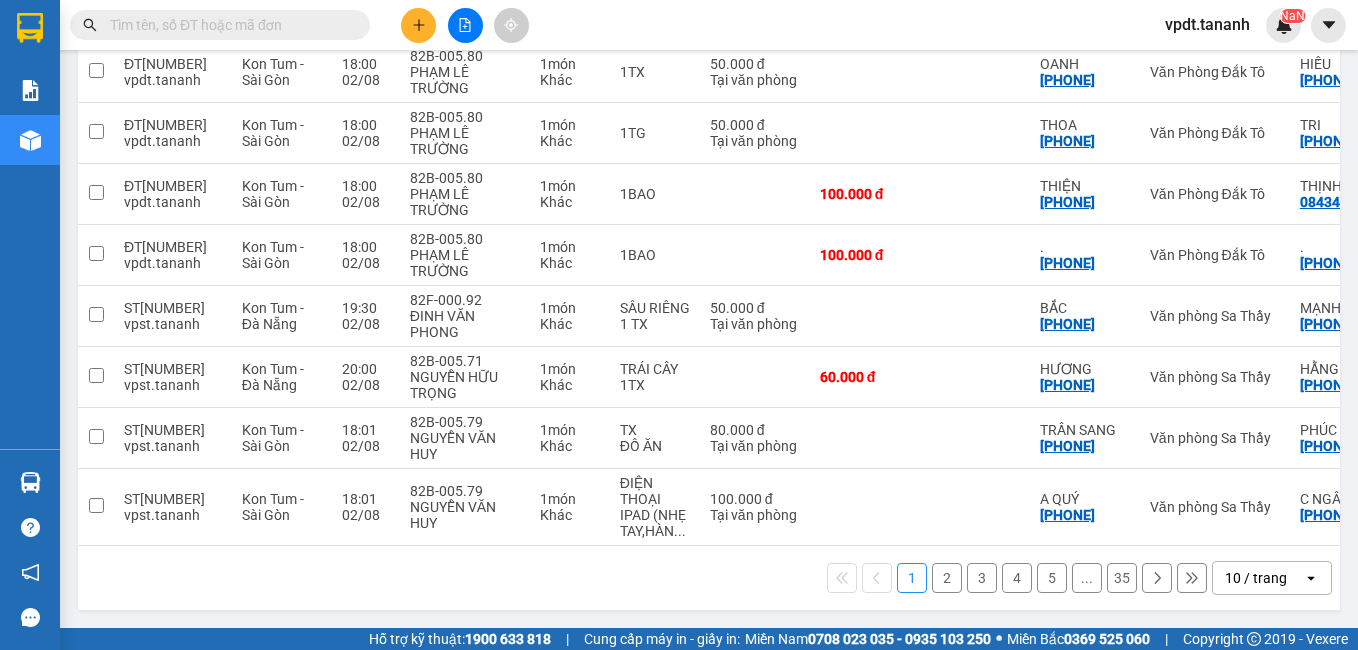 scroll, scrollTop: 0, scrollLeft: 0, axis: both 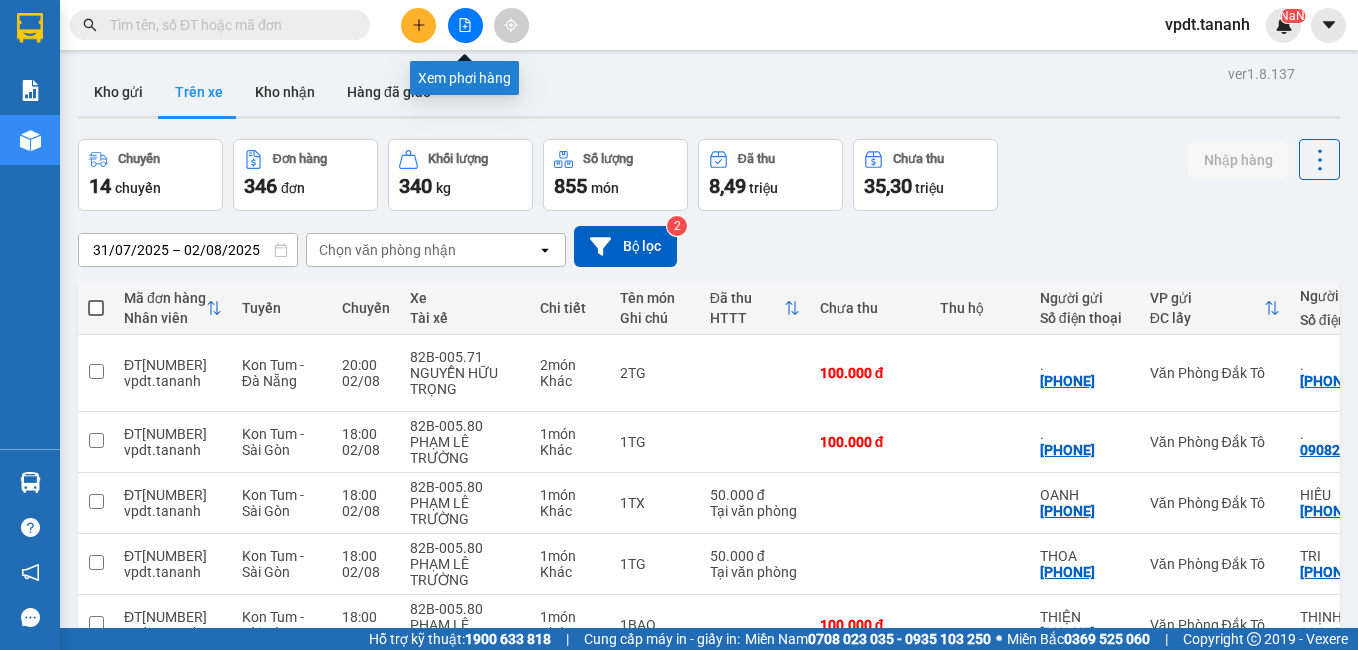 click 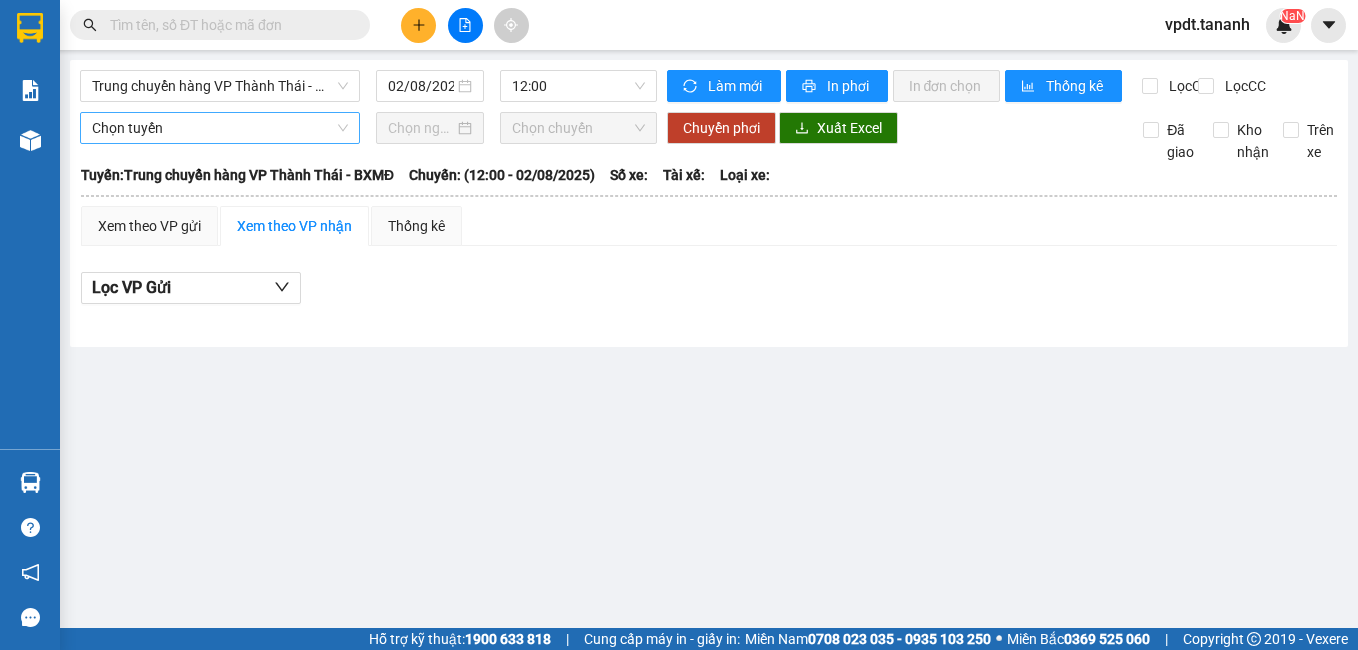 click on "Chọn tuyến" at bounding box center (220, 128) 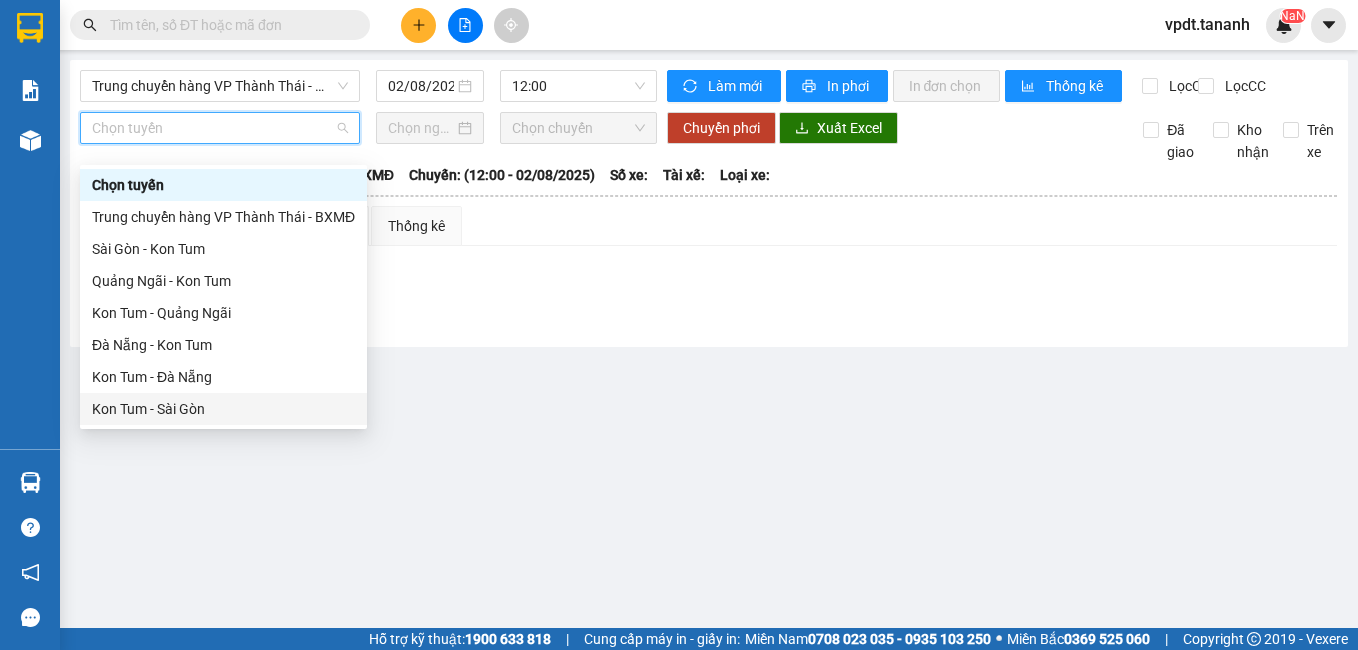 click on "Kon Tum - Sài Gòn" at bounding box center (223, 409) 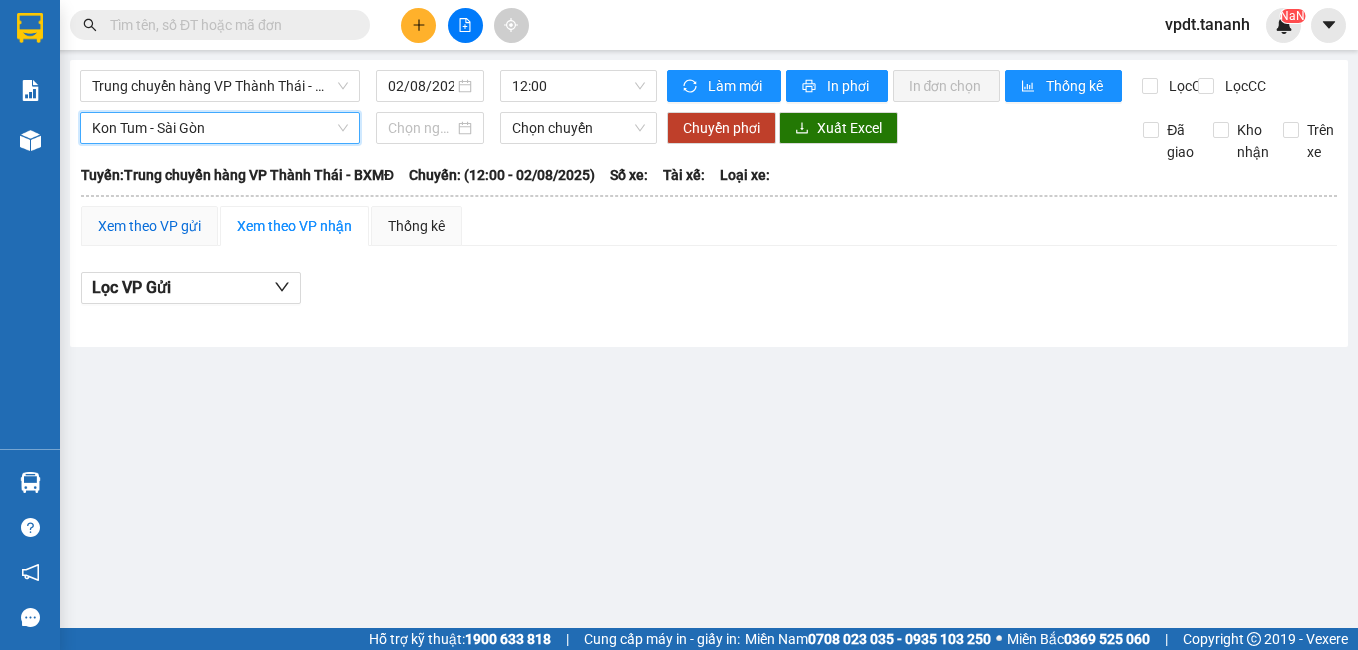 click on "Xem theo VP gửi" at bounding box center [149, 226] 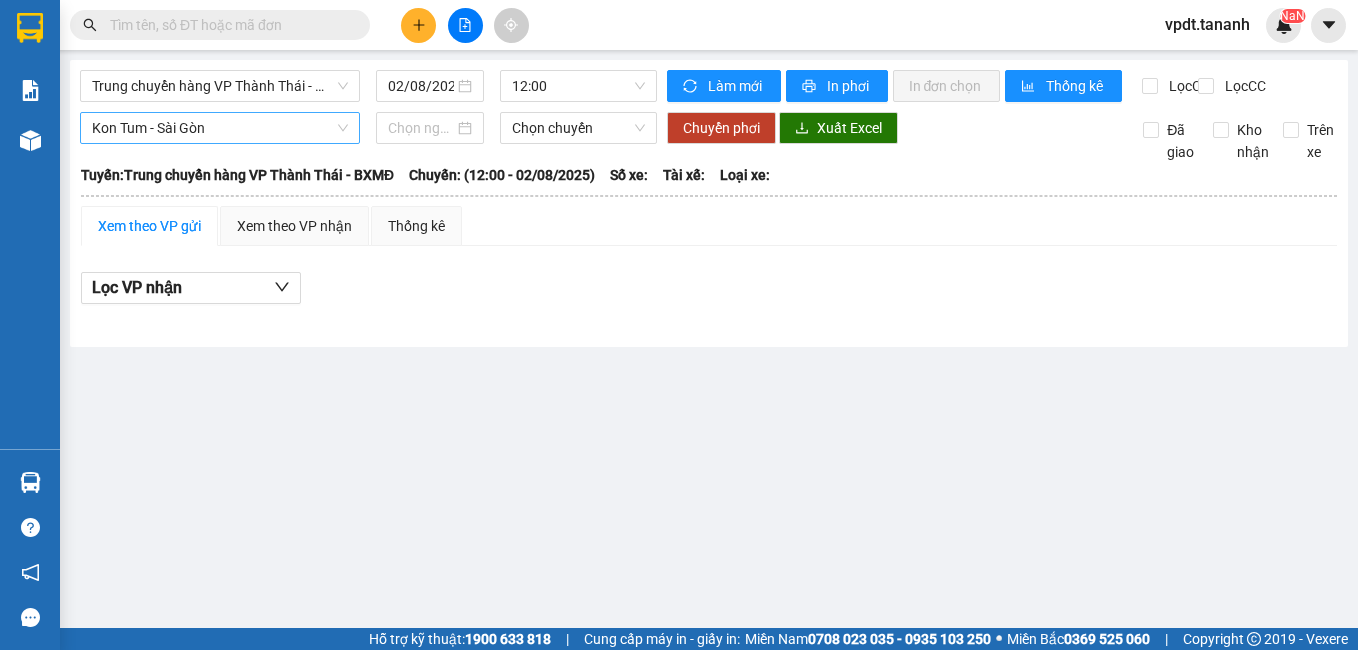 click on "Kon Tum - Sài Gòn" at bounding box center (220, 128) 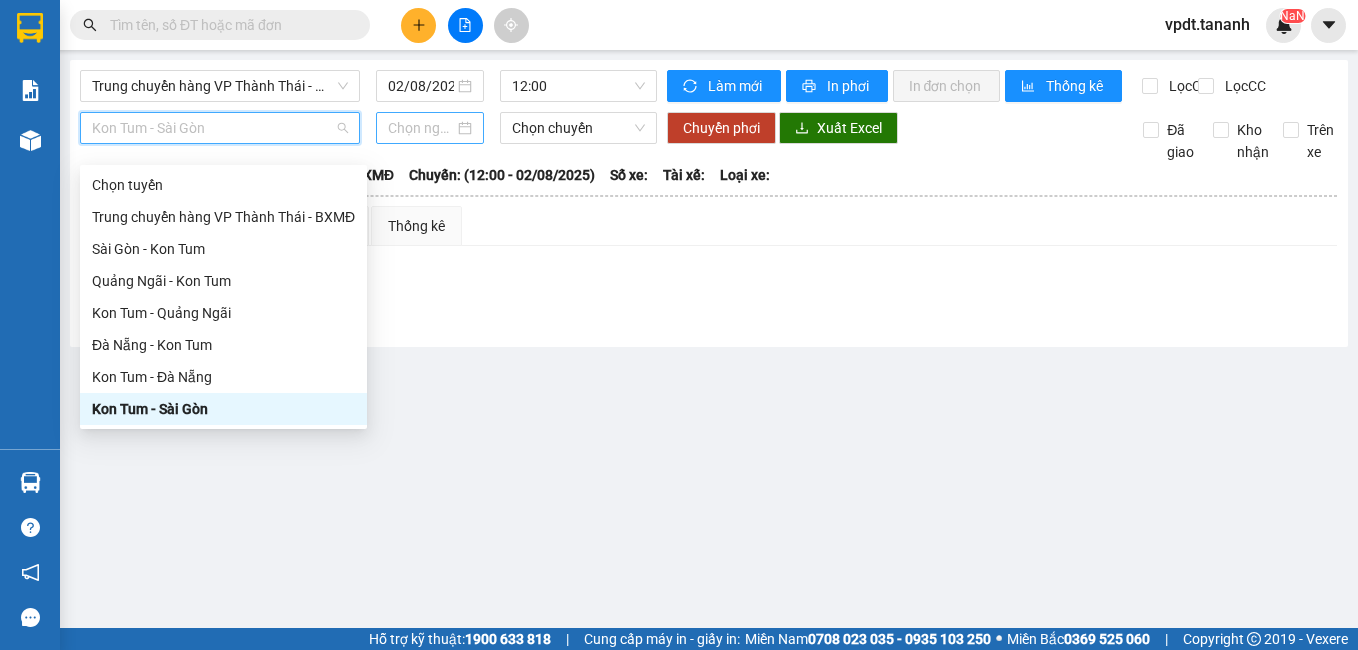 click at bounding box center (420, 128) 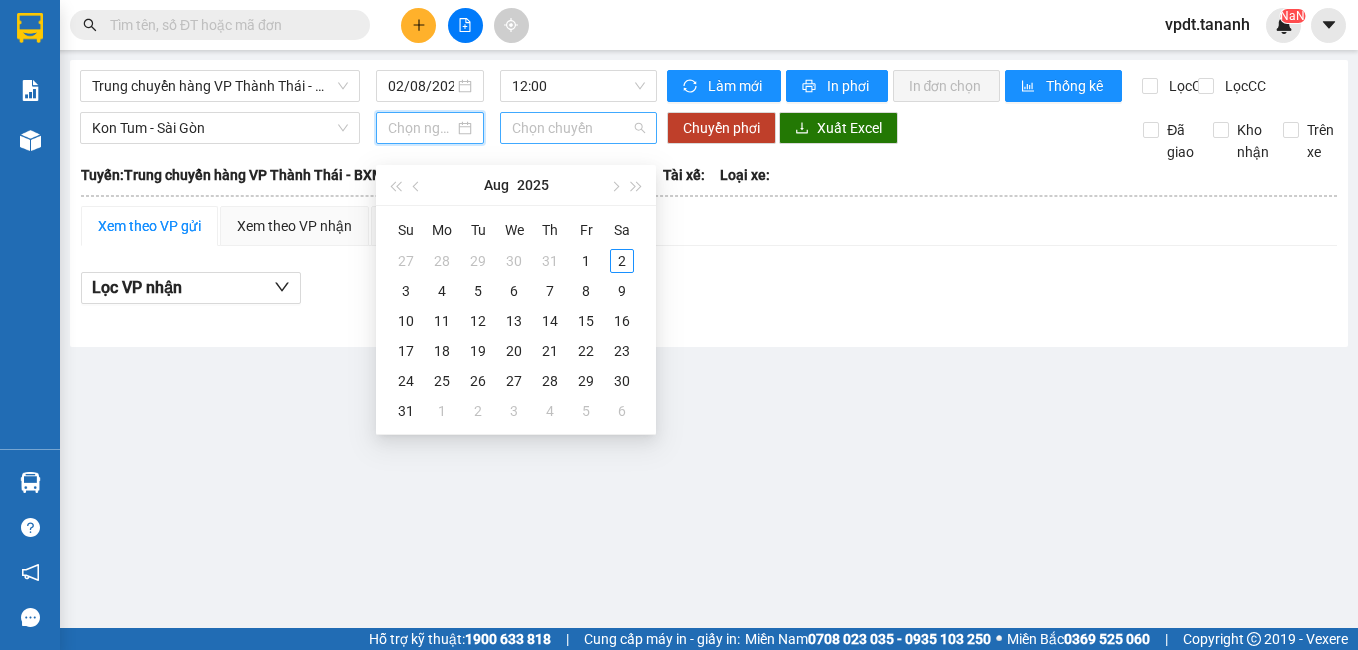 click on "Chọn chuyến" at bounding box center (578, 128) 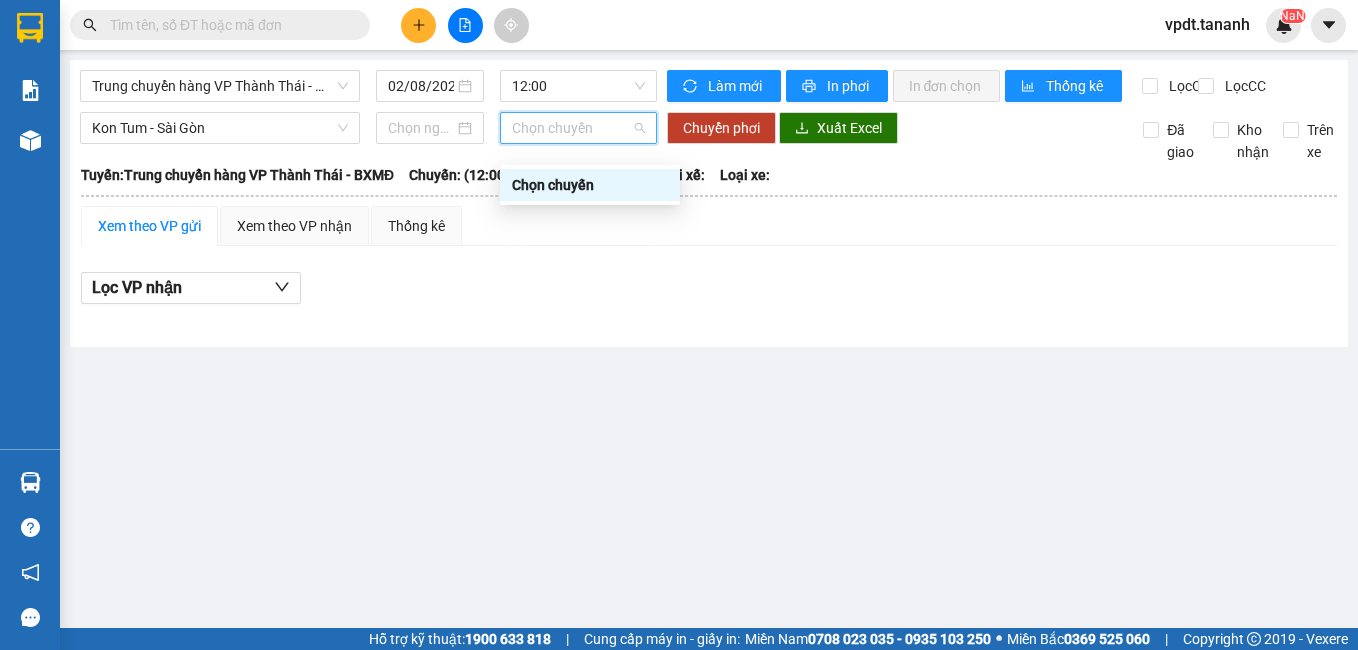 click on "Chọn chuyến" at bounding box center [578, 128] 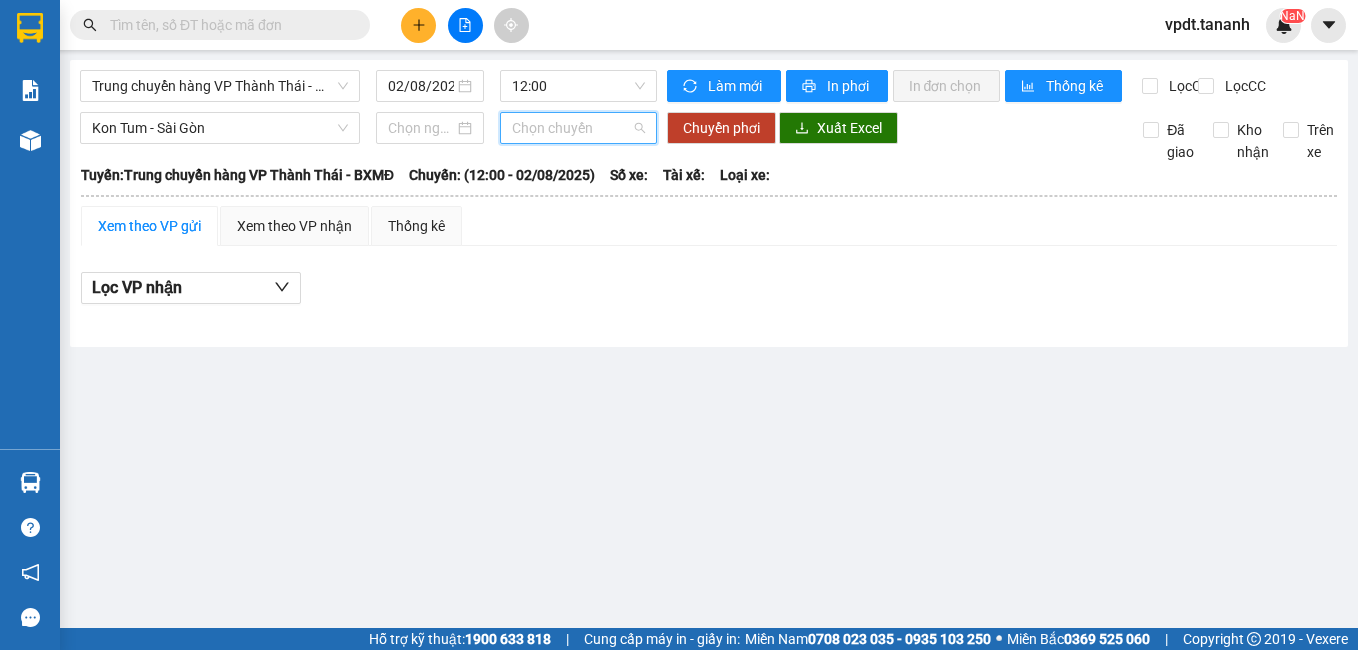 click on "Chọn chuyến" at bounding box center [578, 128] 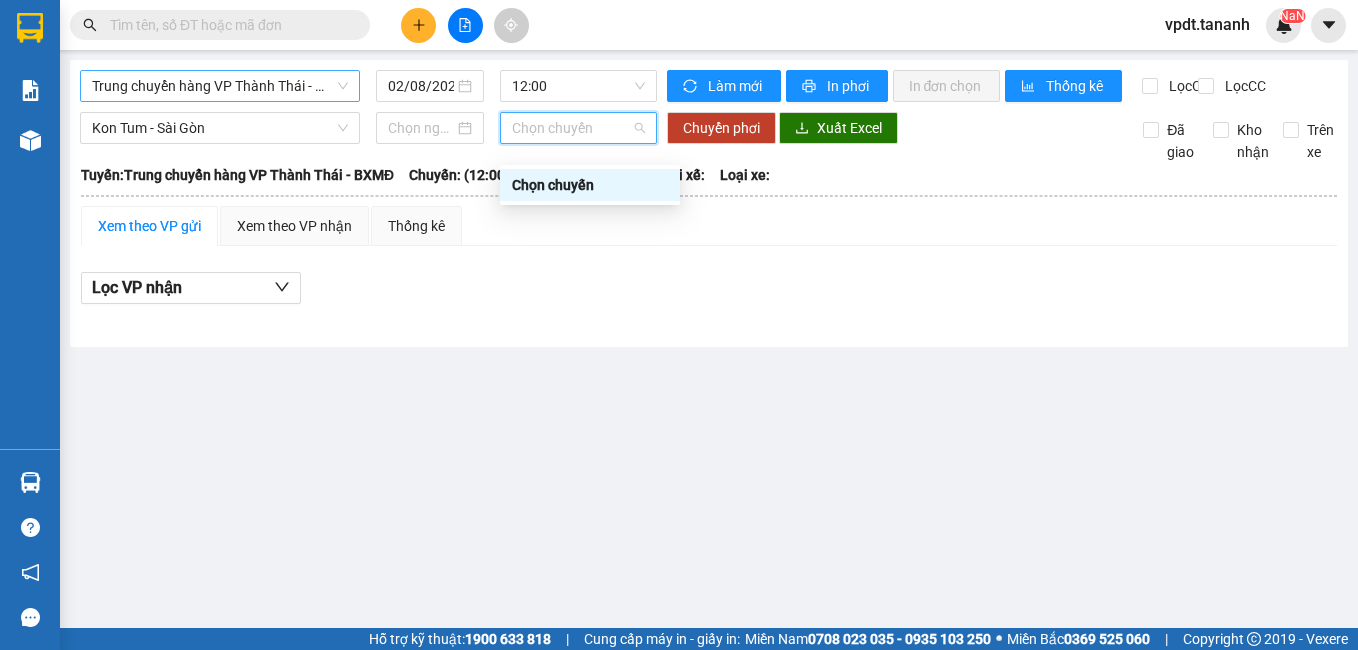 click on "Trung chuyển hàng VP Thành Thái - BXMĐ" at bounding box center (220, 86) 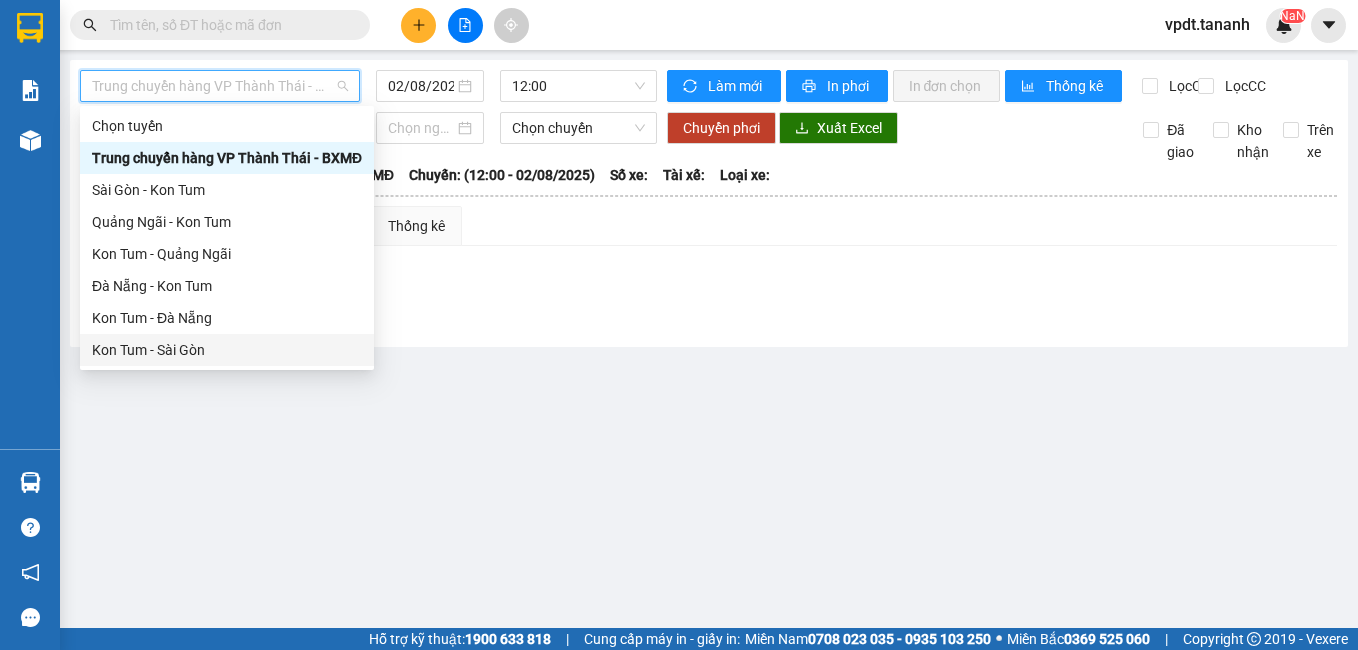 click on "Kon Tum - Sài Gòn" at bounding box center [227, 350] 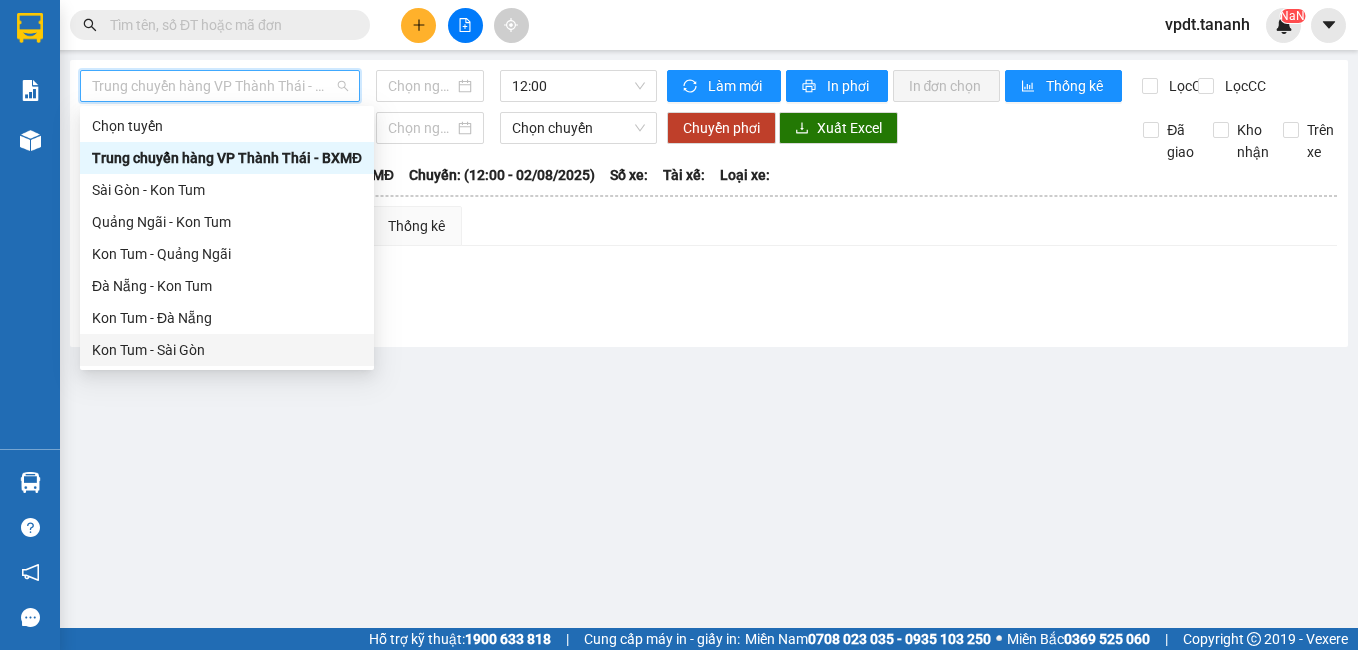 type on "02/08/2025" 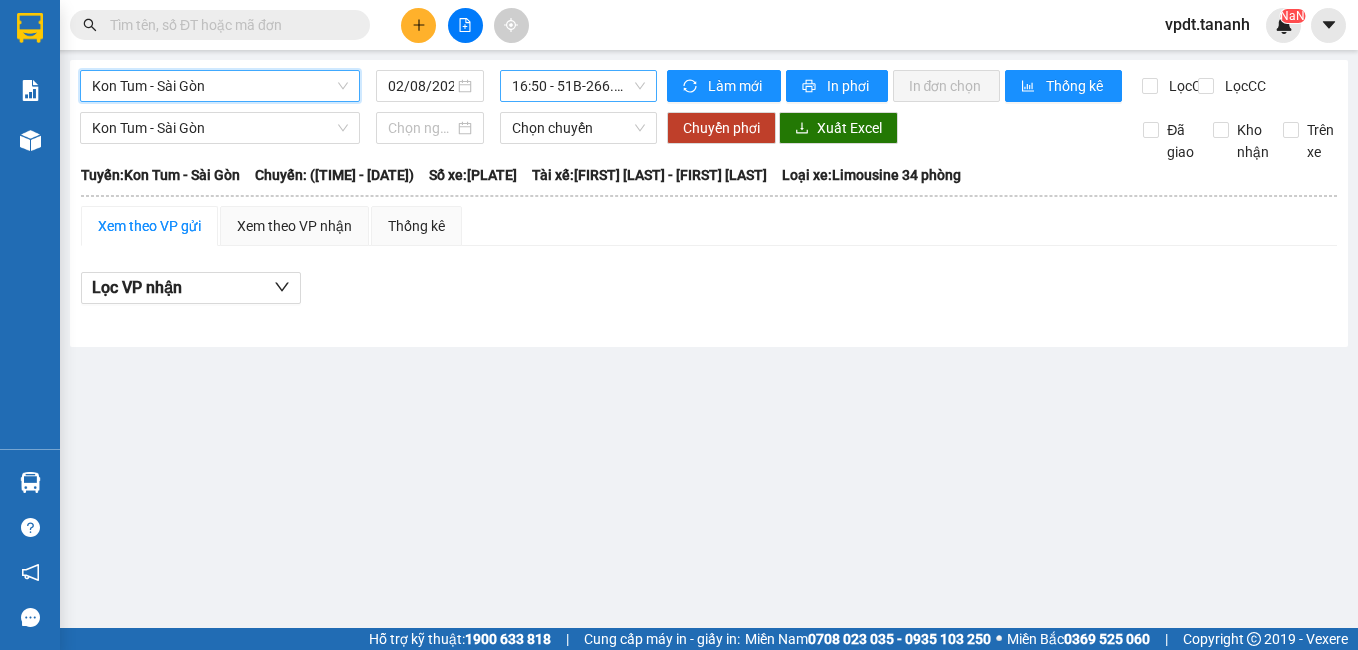 click on "[TIME] - [PLATE] - (Đã hủy)" at bounding box center (578, 86) 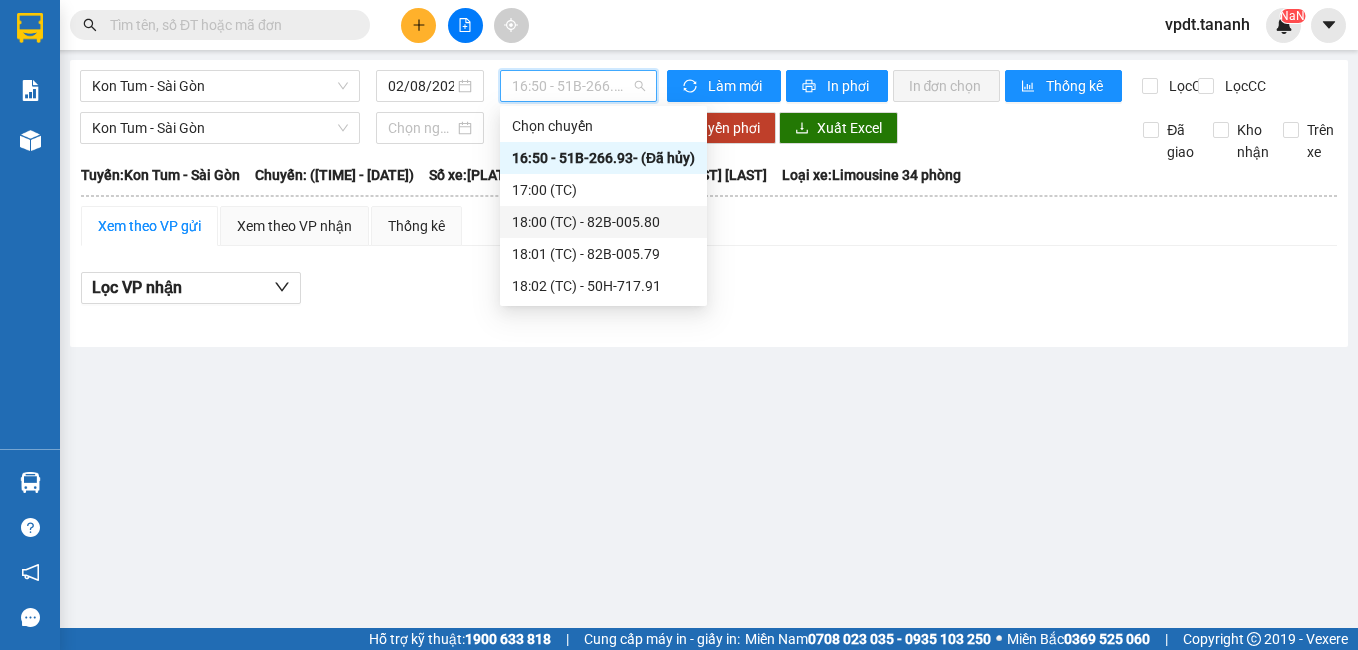 click on "[TIME] (TC) - [PLATE]" at bounding box center [603, 222] 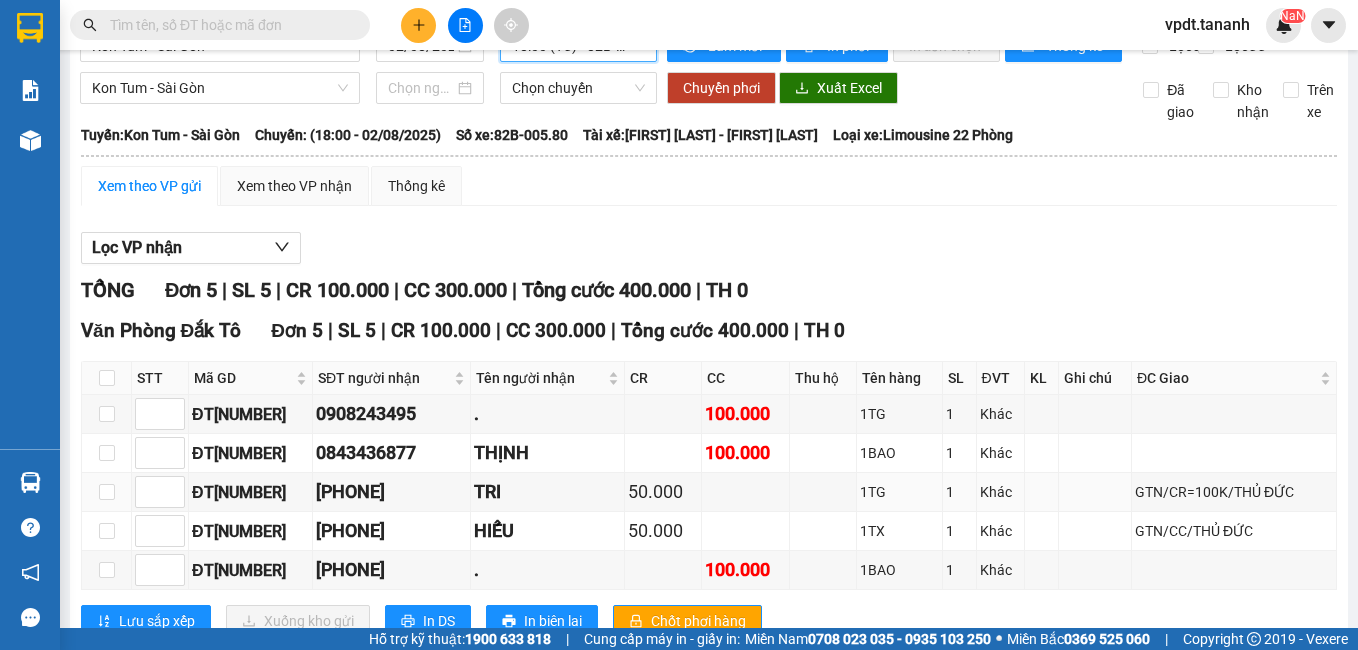 scroll, scrollTop: 0, scrollLeft: 0, axis: both 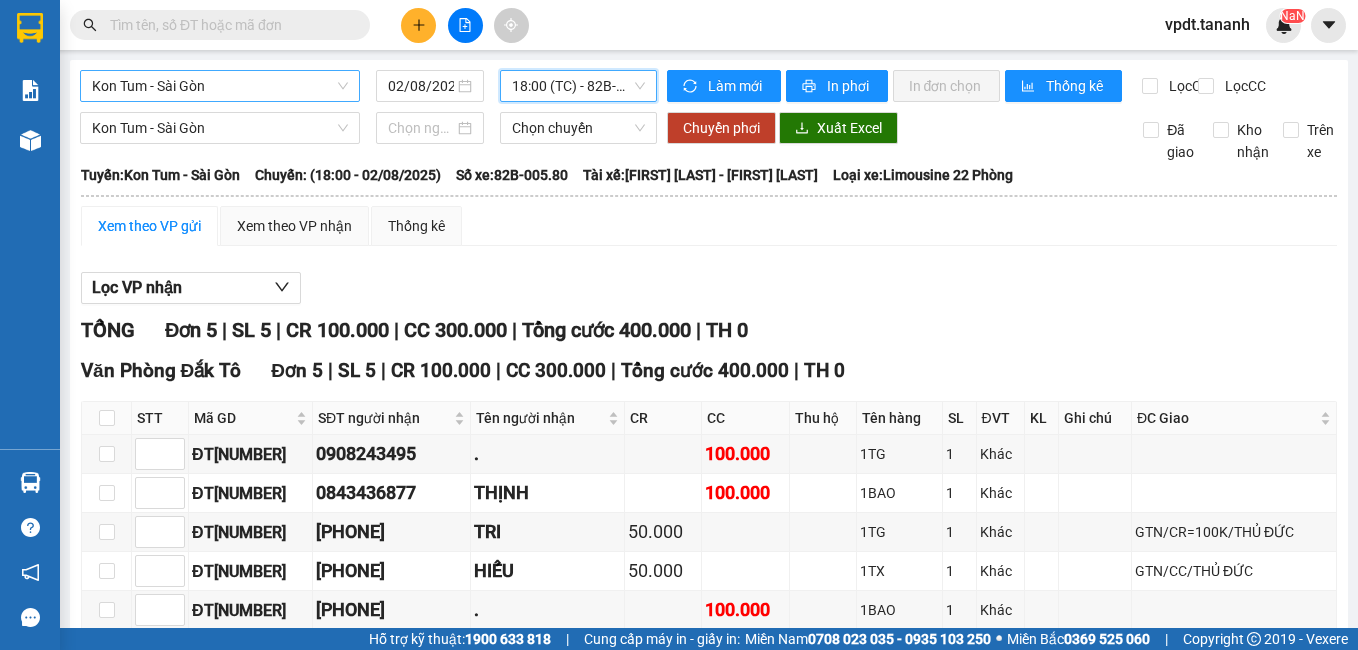 click on "Kon Tum - Sài Gòn" at bounding box center (220, 86) 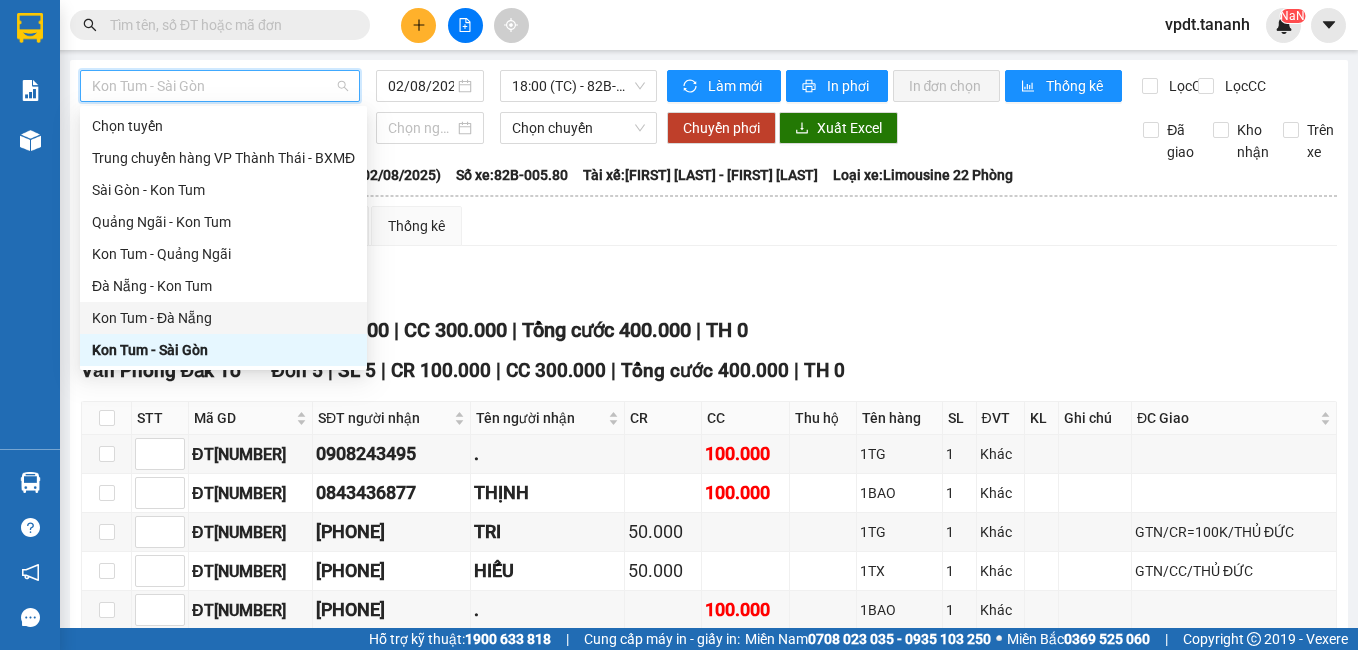 click on "Kon Tum - Đà Nẵng" at bounding box center [223, 318] 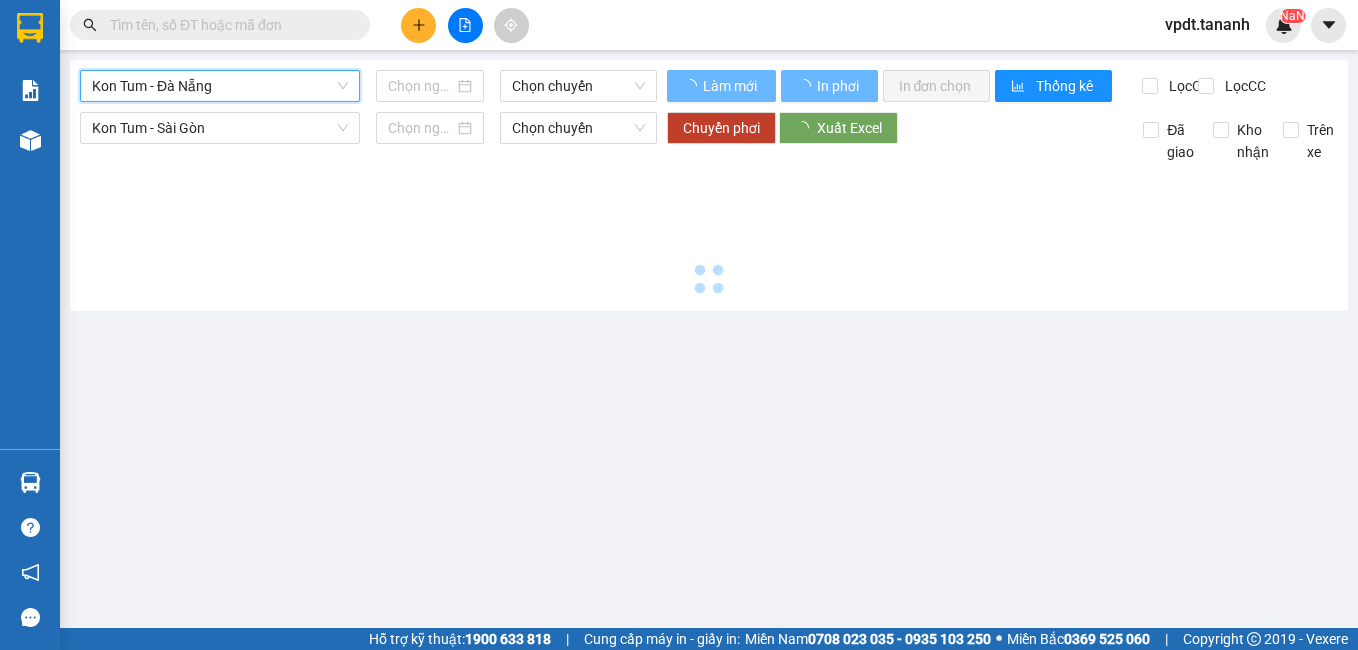 type on "02/08/2025" 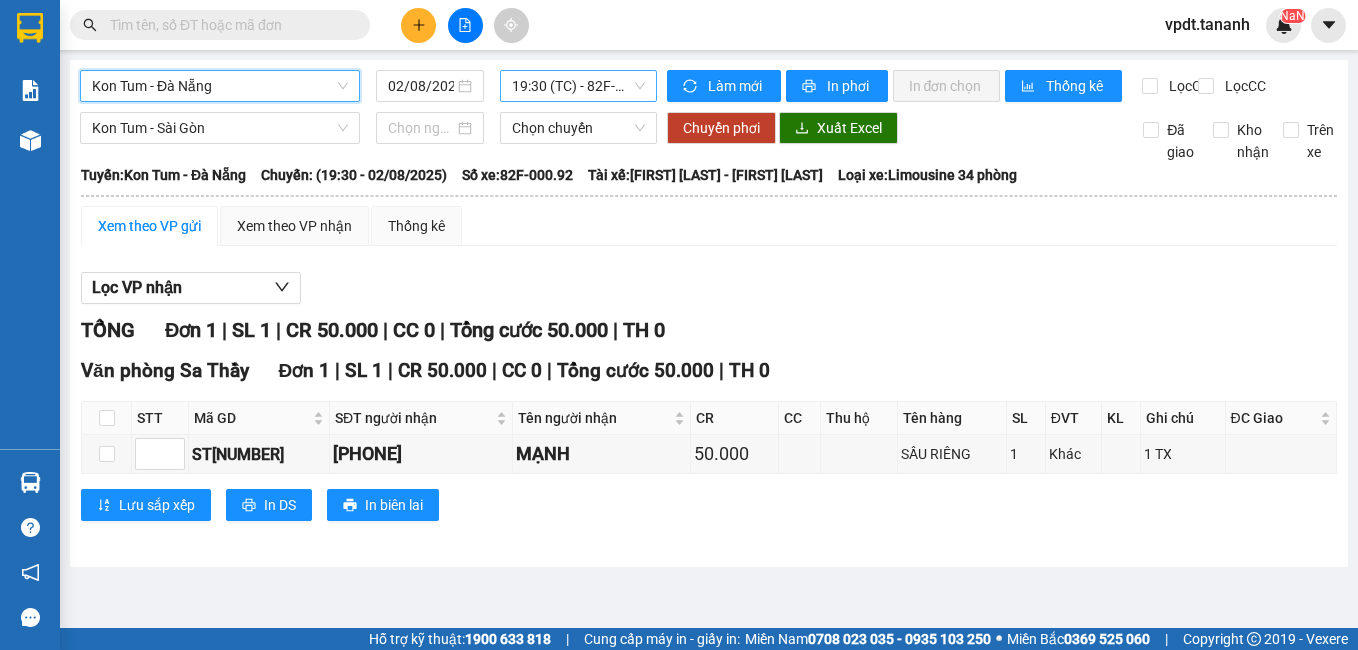 click on "[TIME] (TC) - [PLATE]" at bounding box center [578, 86] 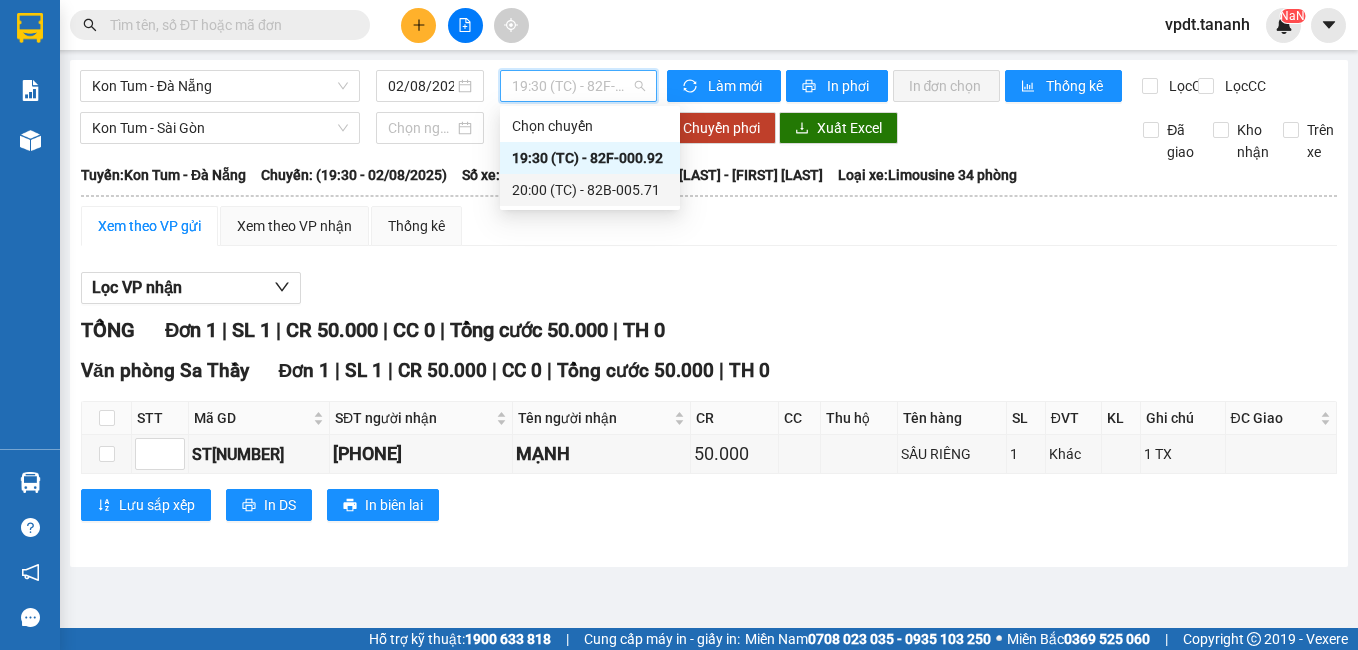click on "20:00   (TC)   - 82B-005.71" at bounding box center (590, 190) 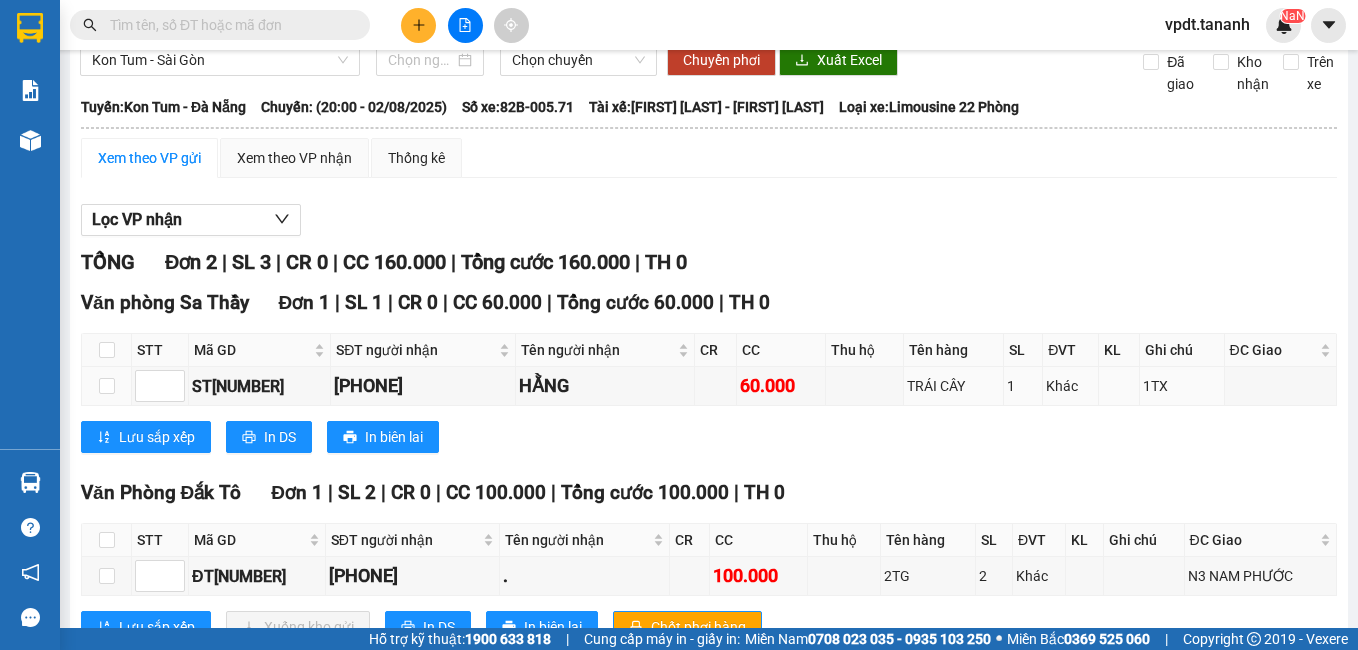scroll, scrollTop: 0, scrollLeft: 0, axis: both 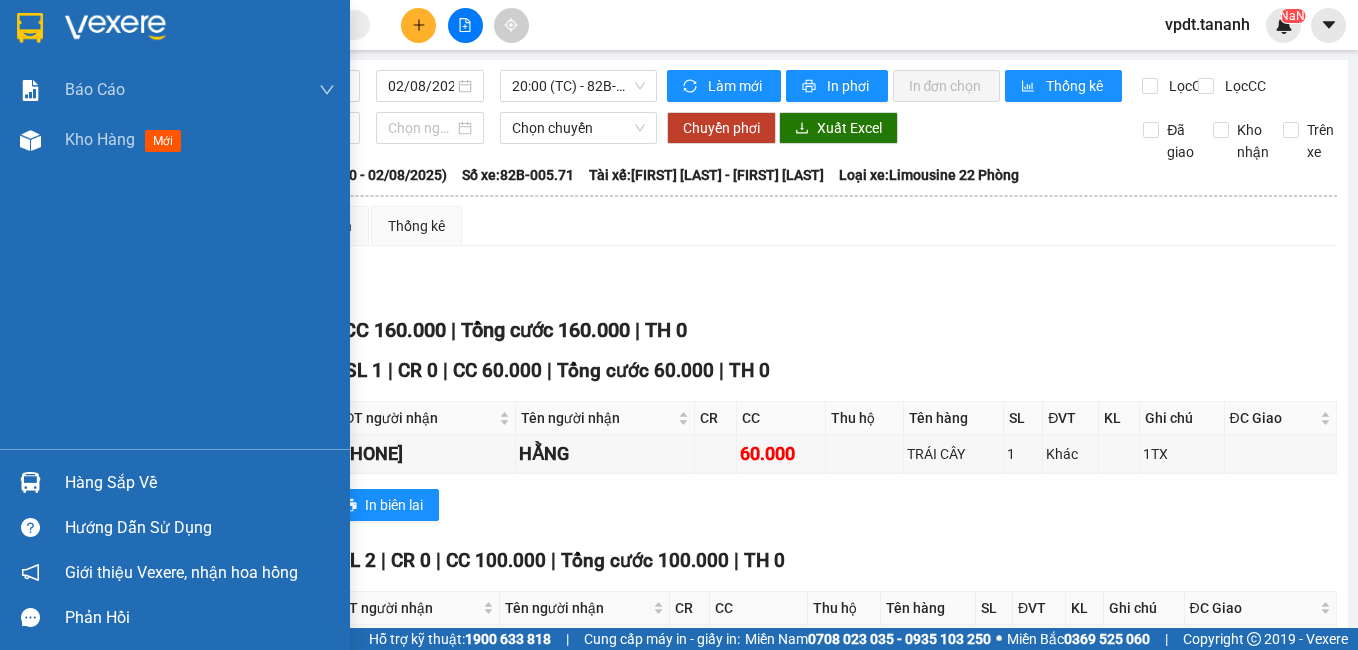 click at bounding box center [30, 28] 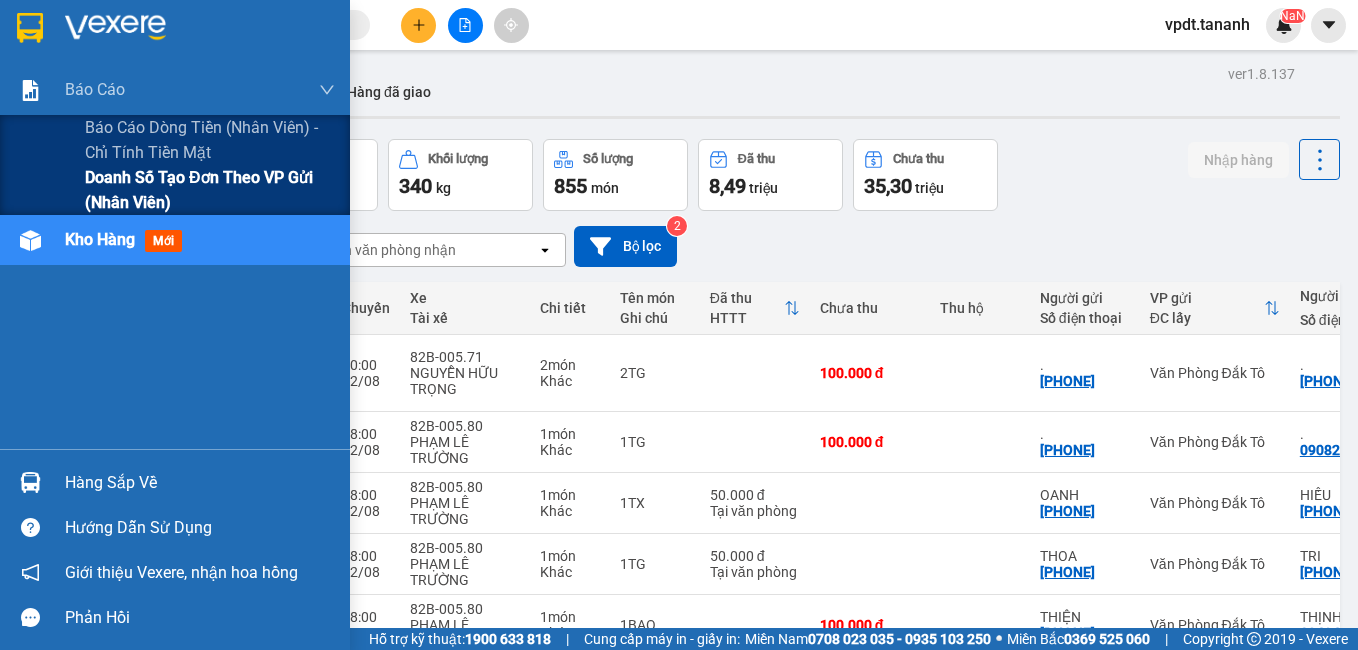 click on "Doanh số tạo đơn theo VP gửi (nhân viên)" at bounding box center [210, 190] 